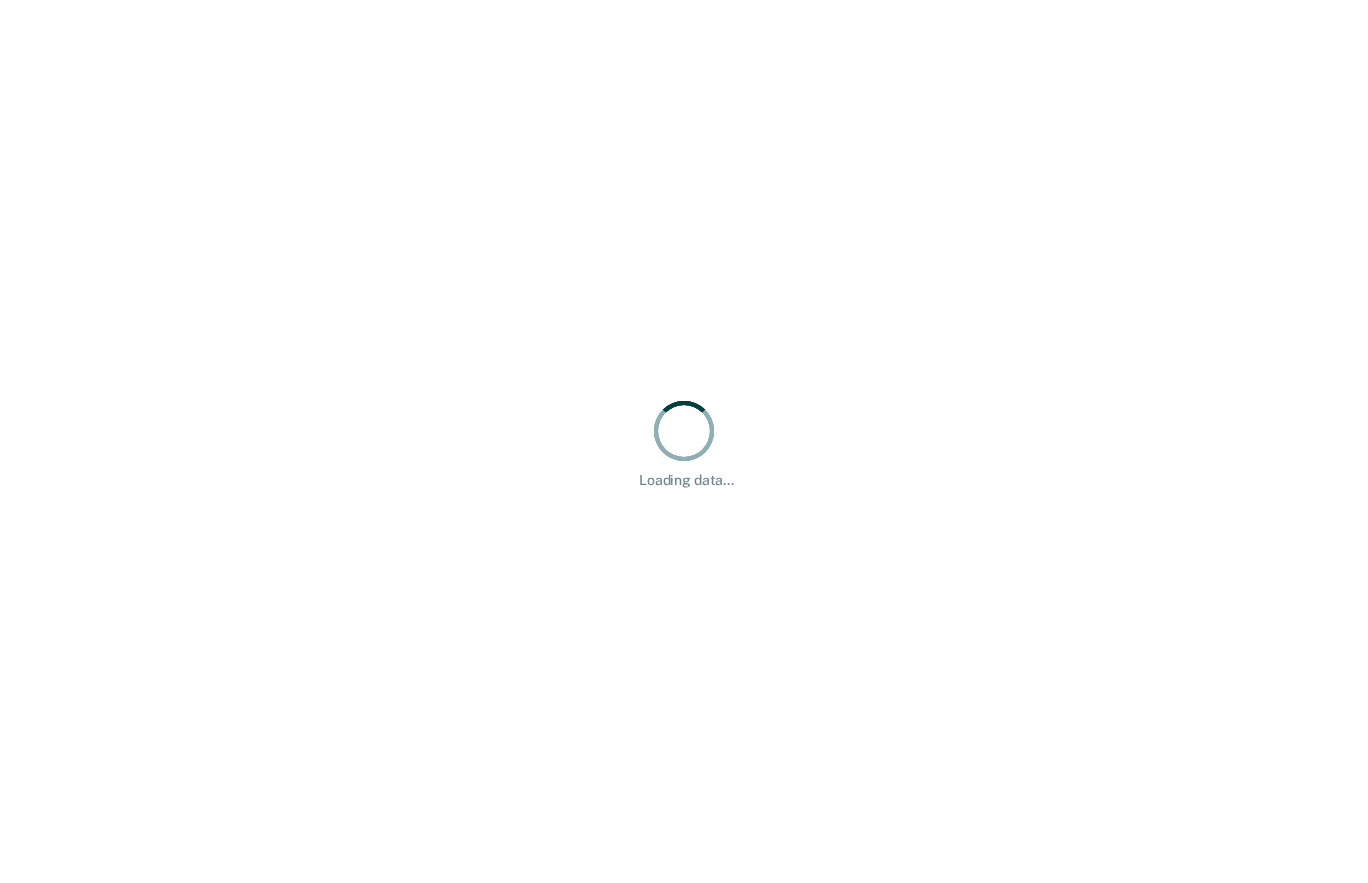 scroll, scrollTop: 0, scrollLeft: 0, axis: both 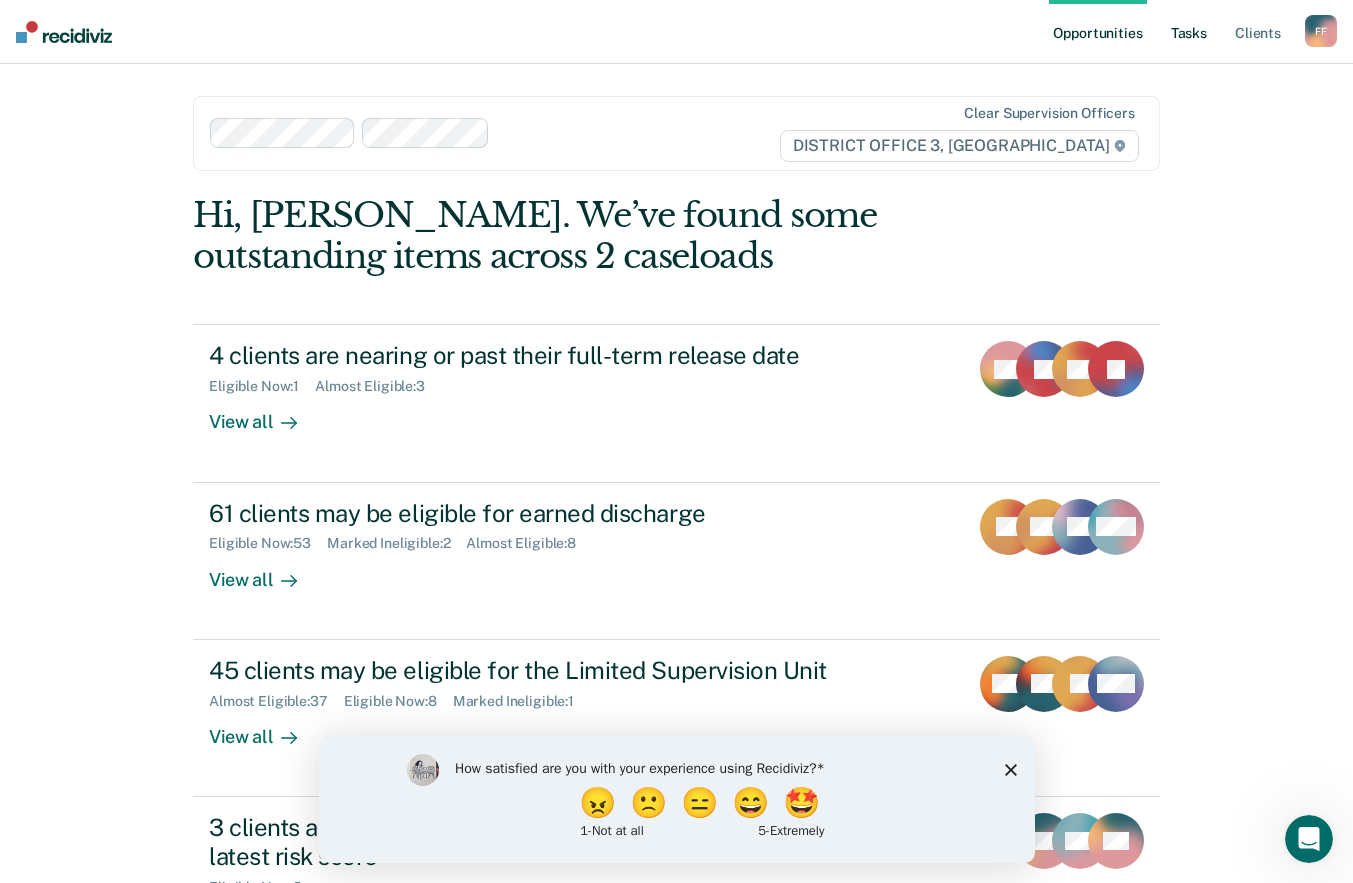 click on "Tasks" at bounding box center [1189, 32] 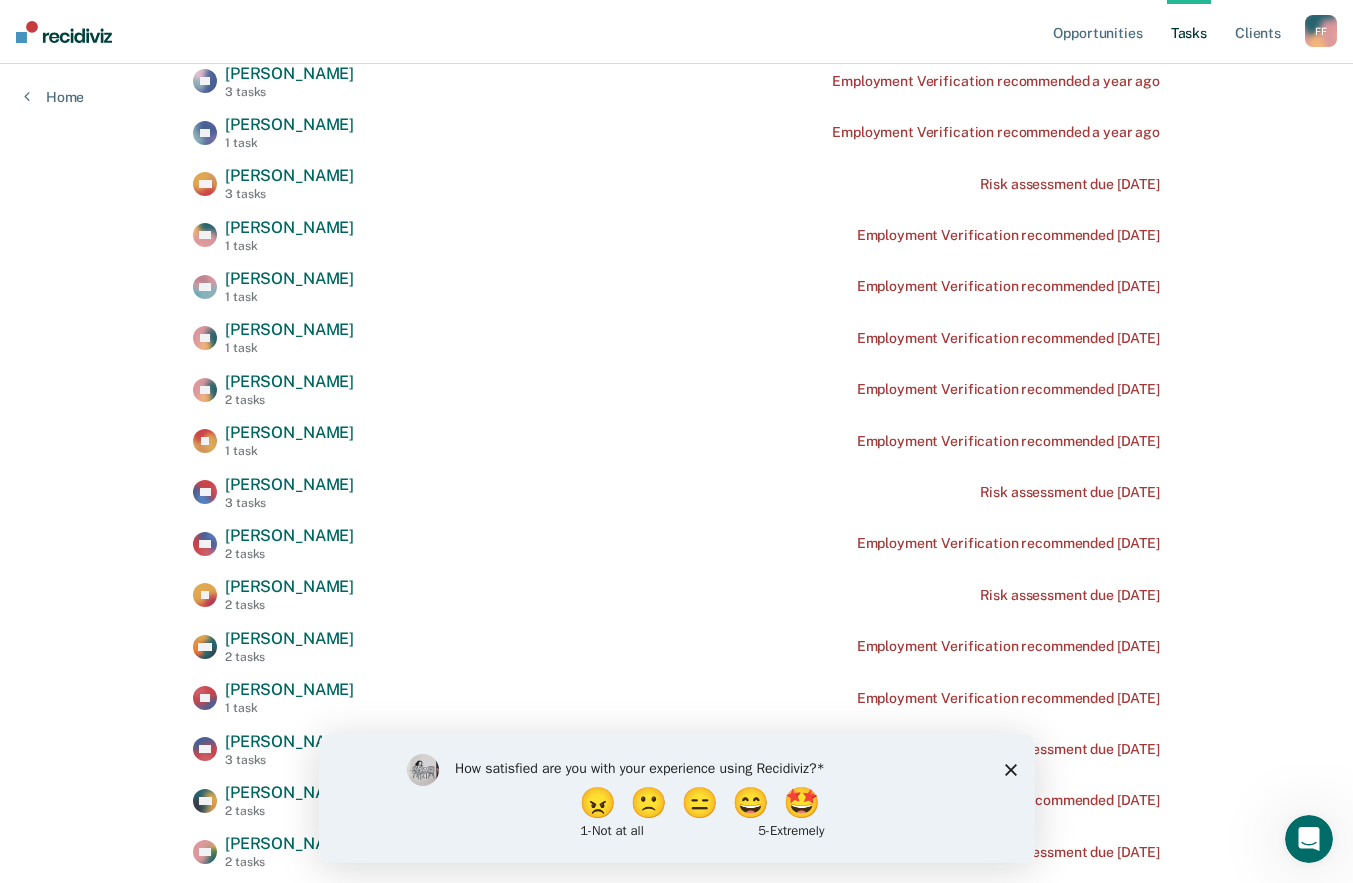 scroll, scrollTop: 700, scrollLeft: 0, axis: vertical 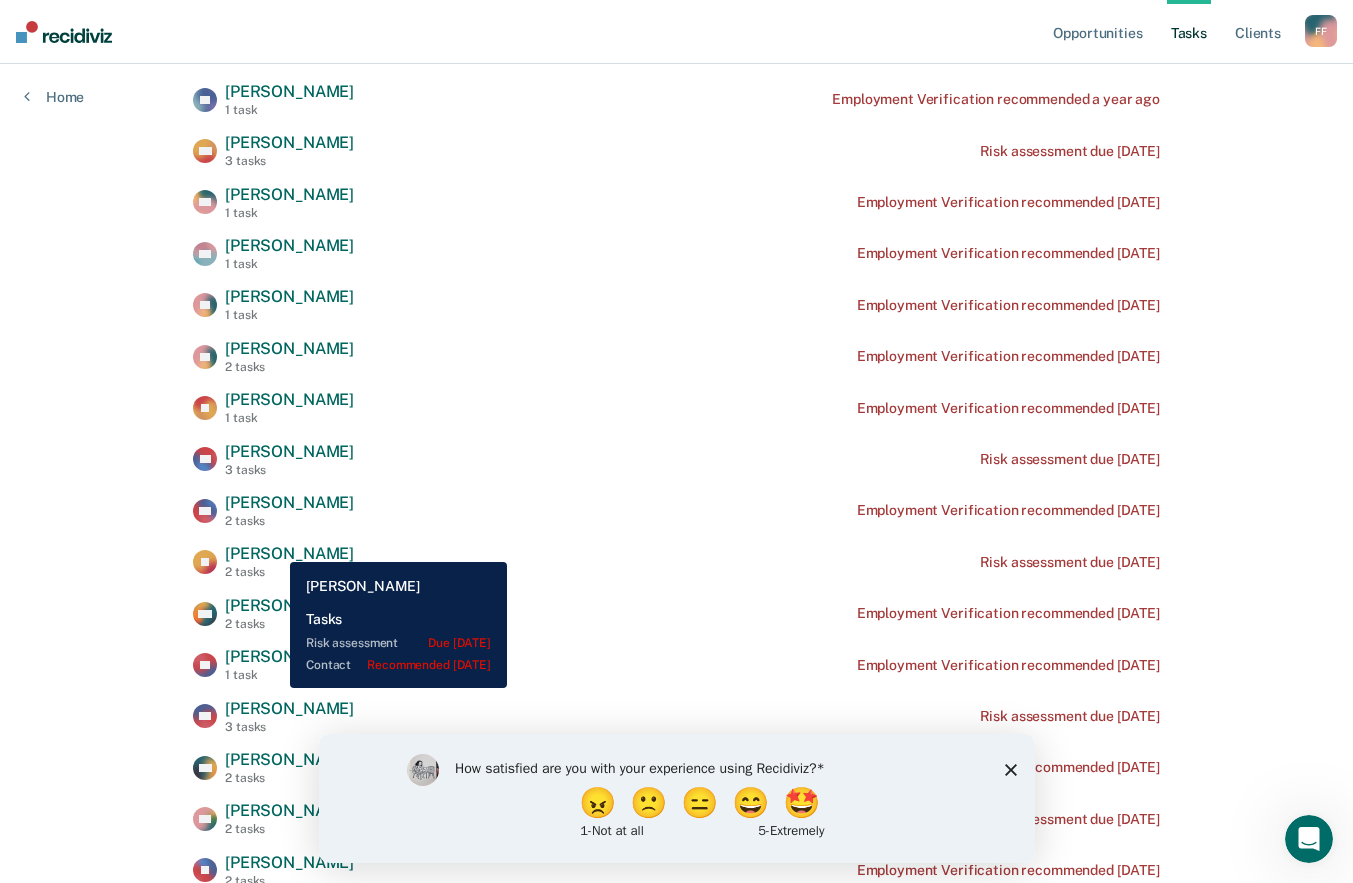drag, startPoint x: 275, startPoint y: 547, endPoint x: 1151, endPoint y: 565, distance: 876.18494 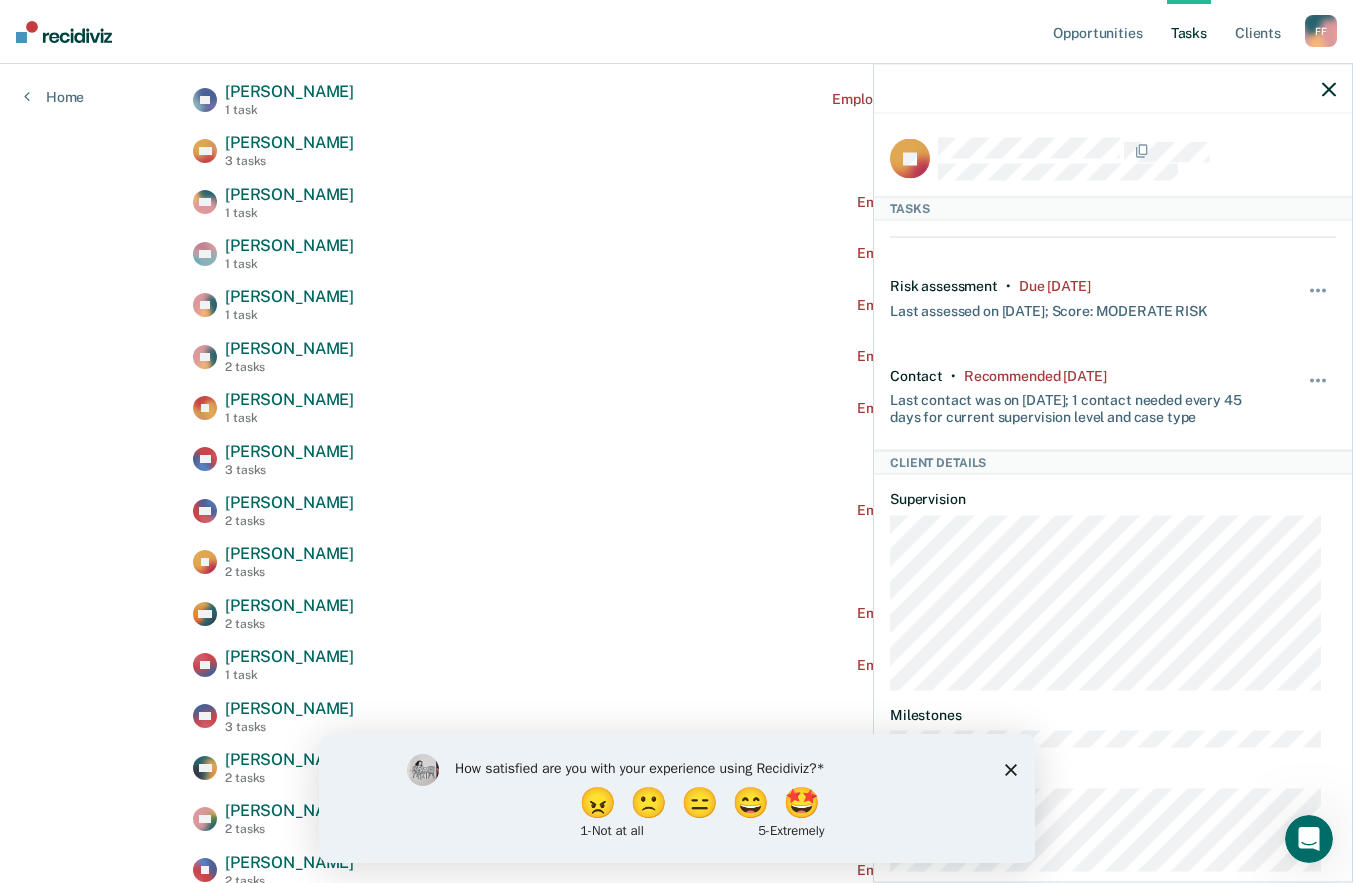 scroll, scrollTop: 32, scrollLeft: 0, axis: vertical 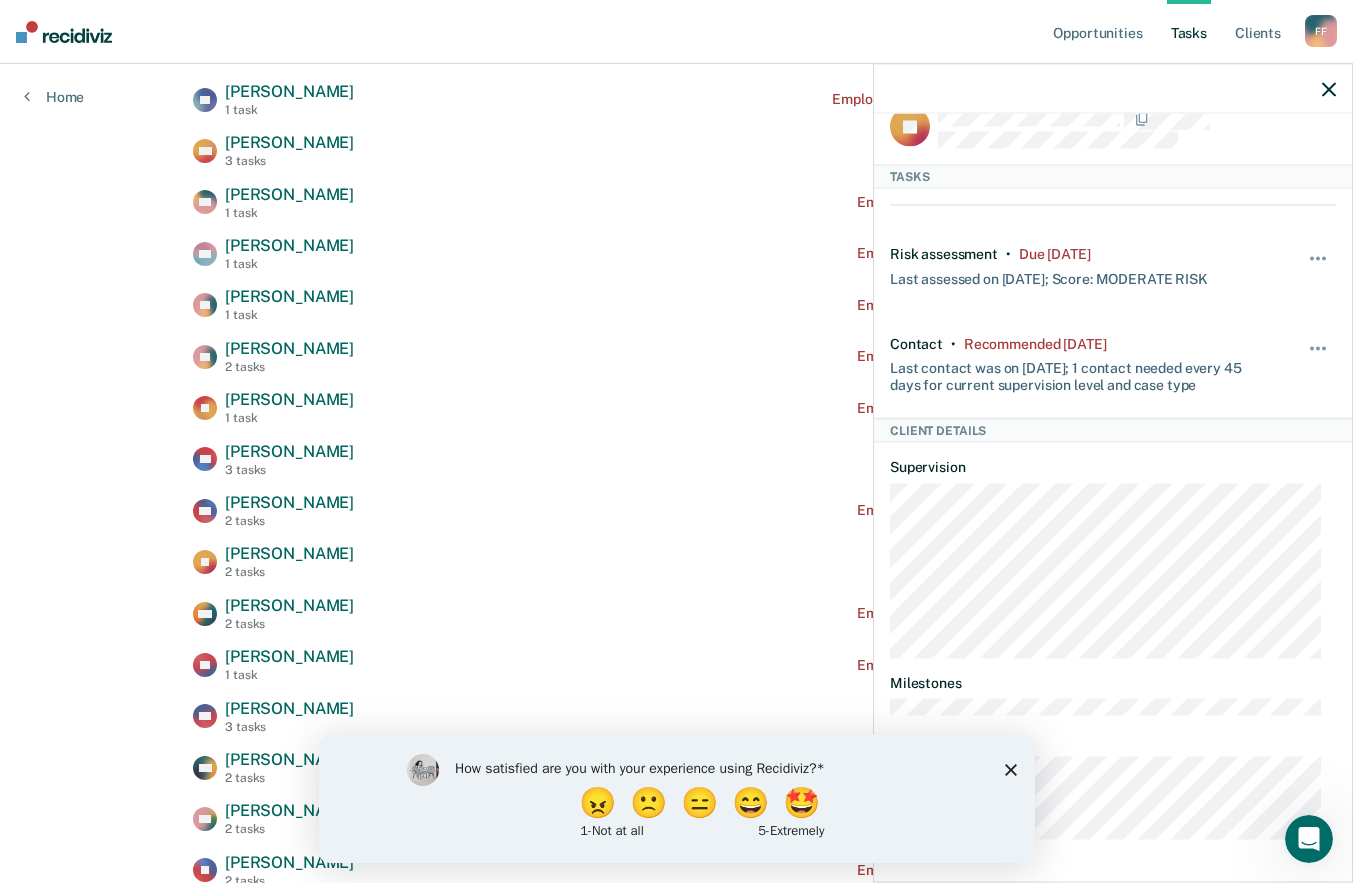 click 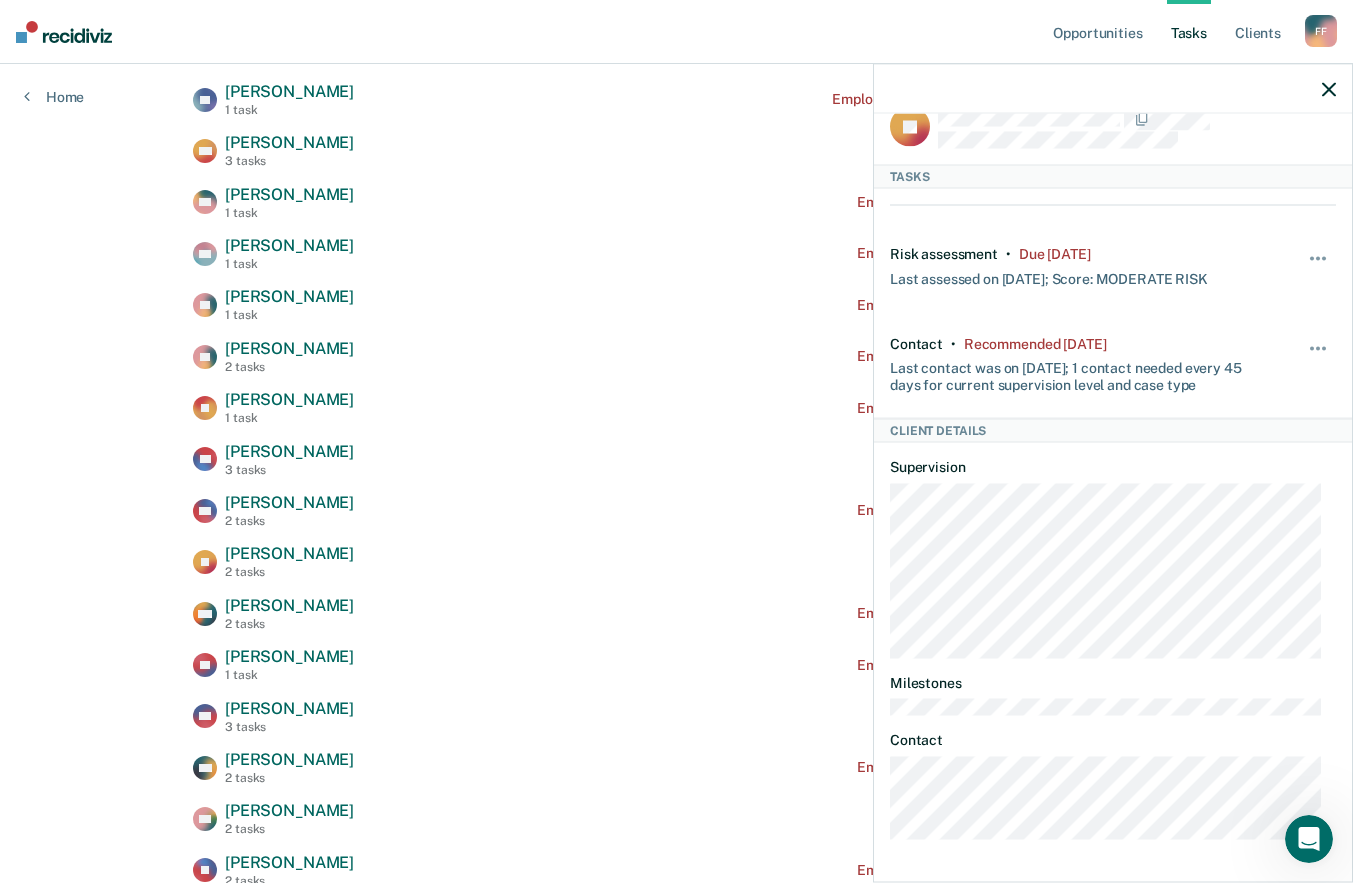 scroll, scrollTop: 1100, scrollLeft: 0, axis: vertical 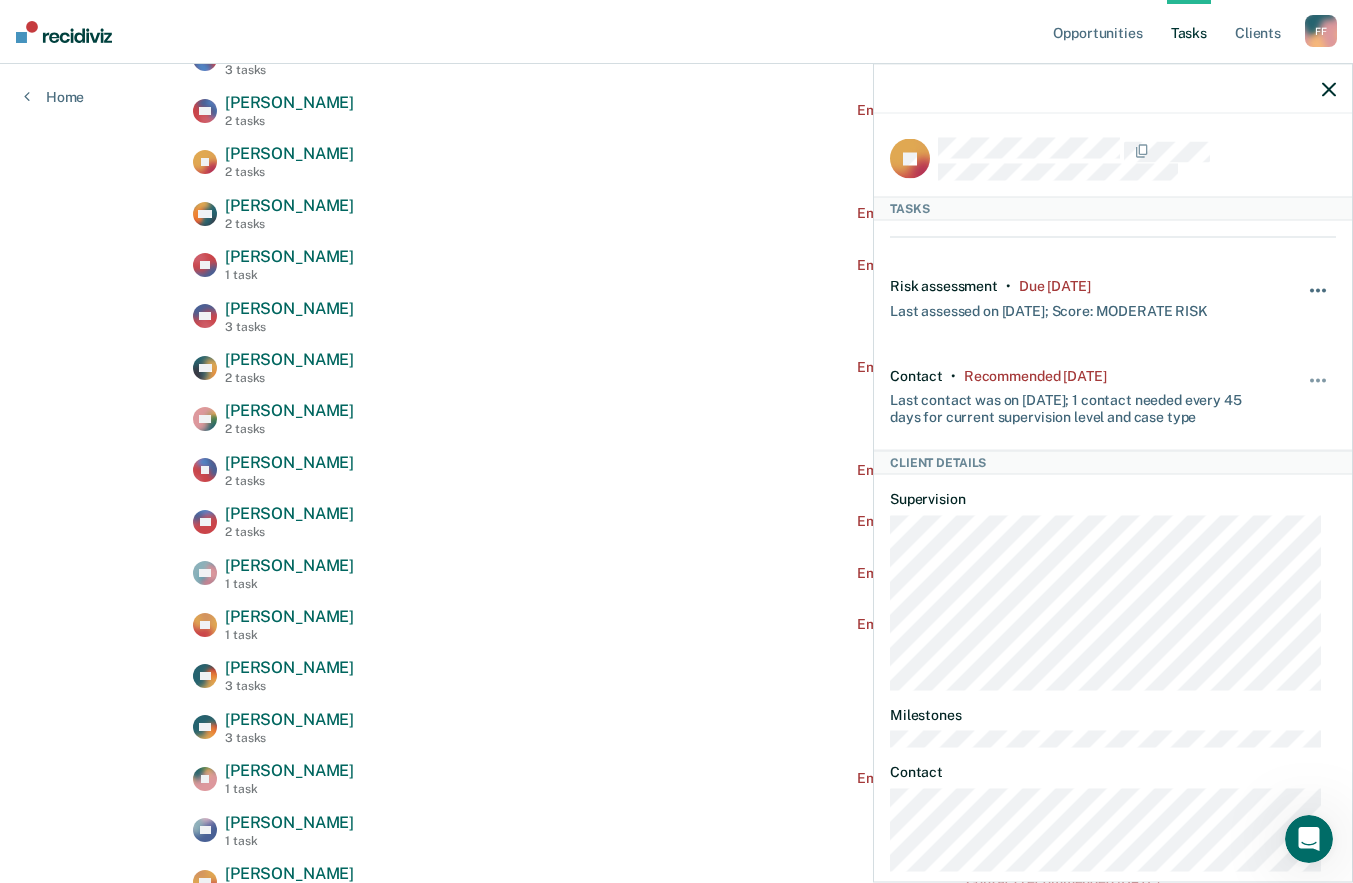 click at bounding box center (1319, 301) 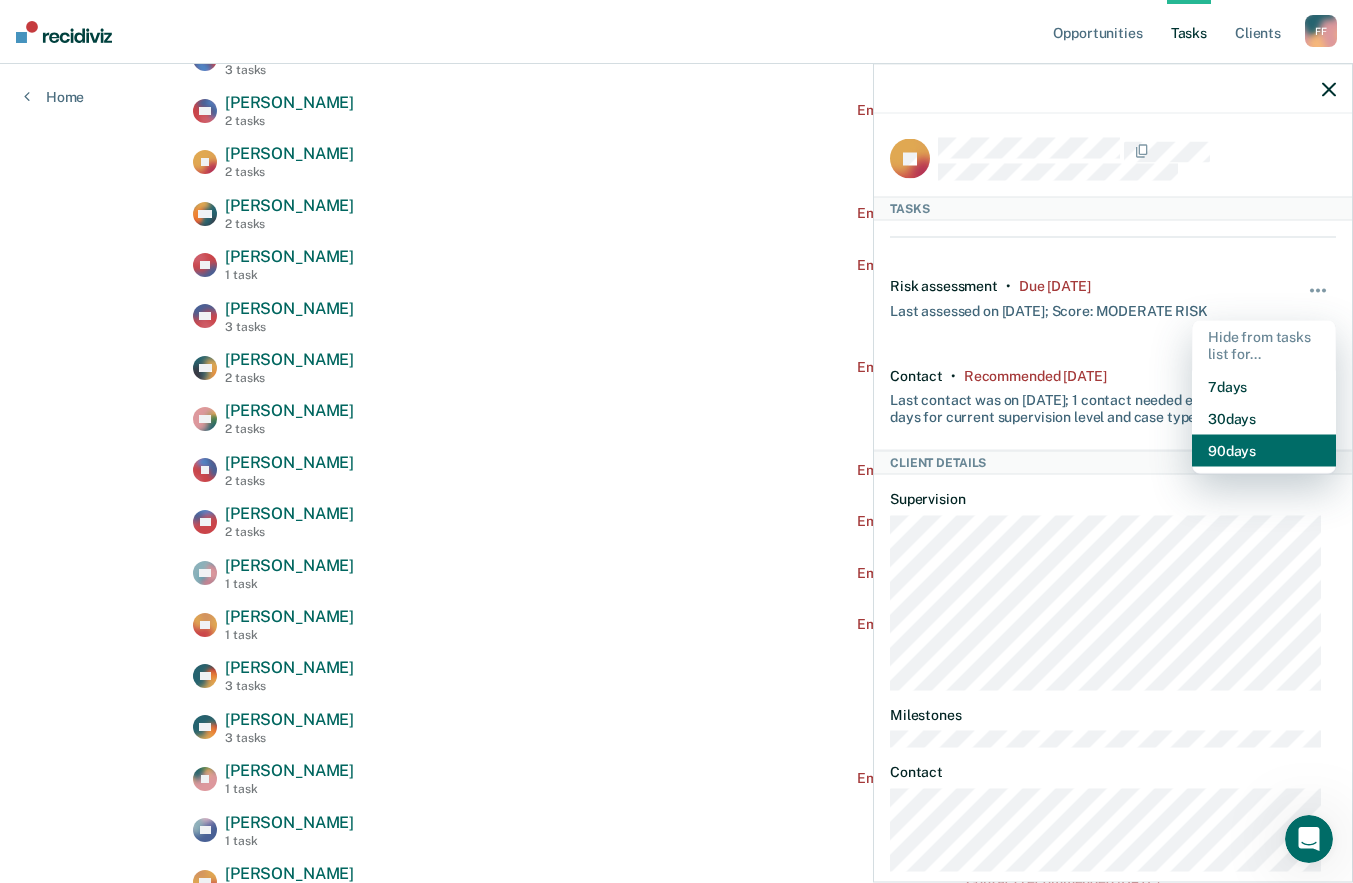 click on "90  days" at bounding box center [1264, 450] 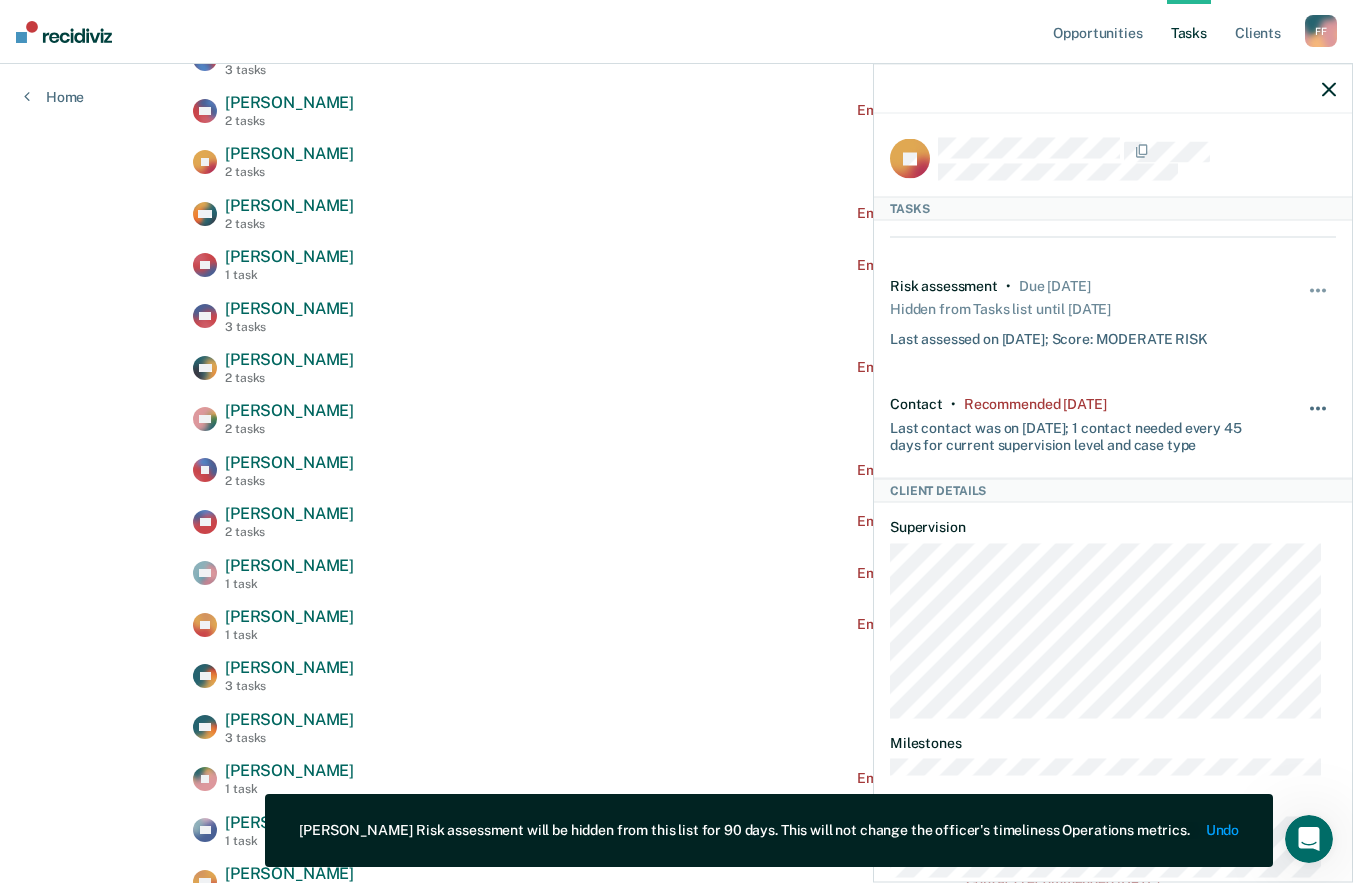 click at bounding box center (1324, 408) 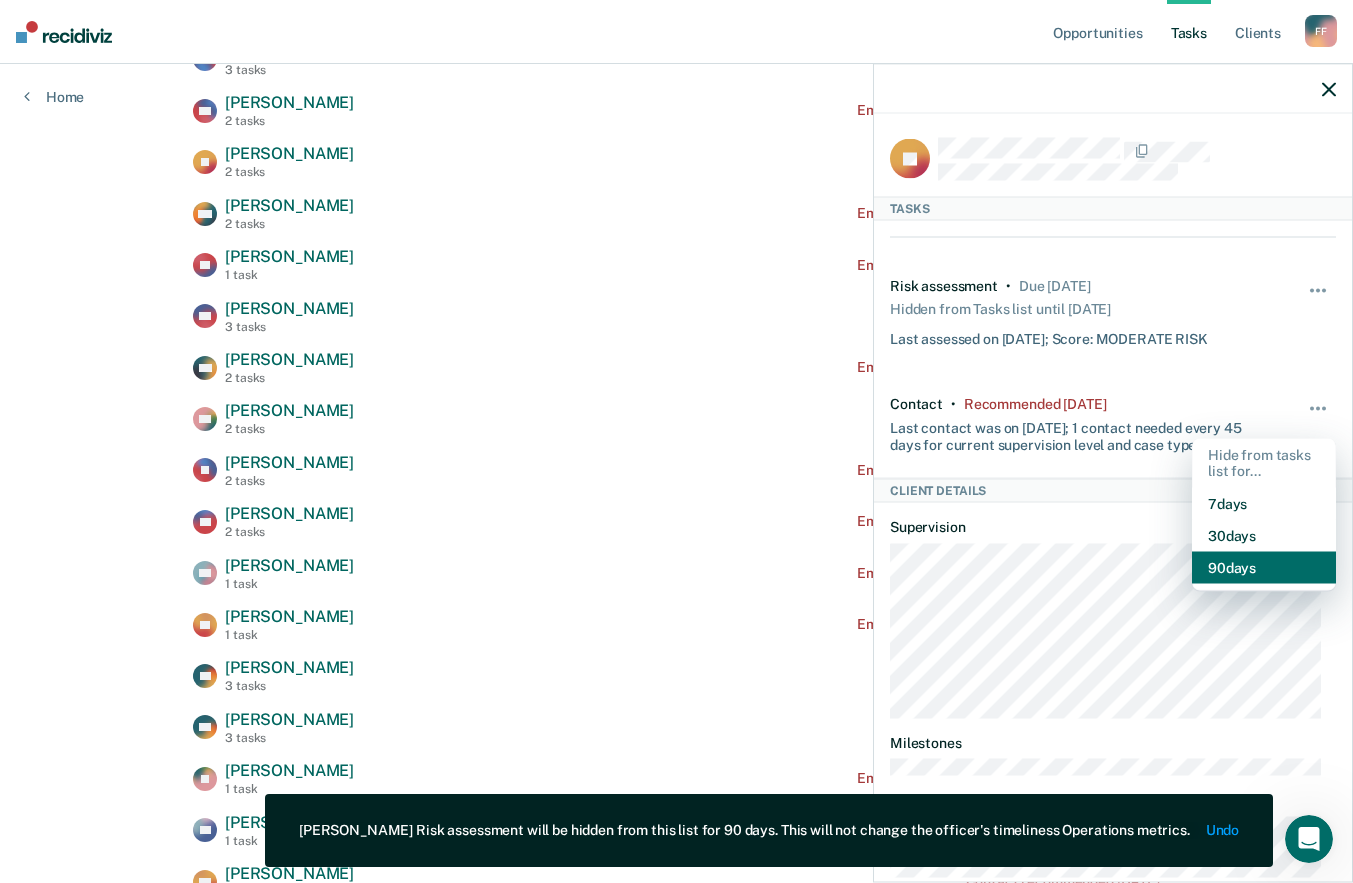 drag, startPoint x: 1204, startPoint y: 562, endPoint x: 1215, endPoint y: 556, distance: 12.529964 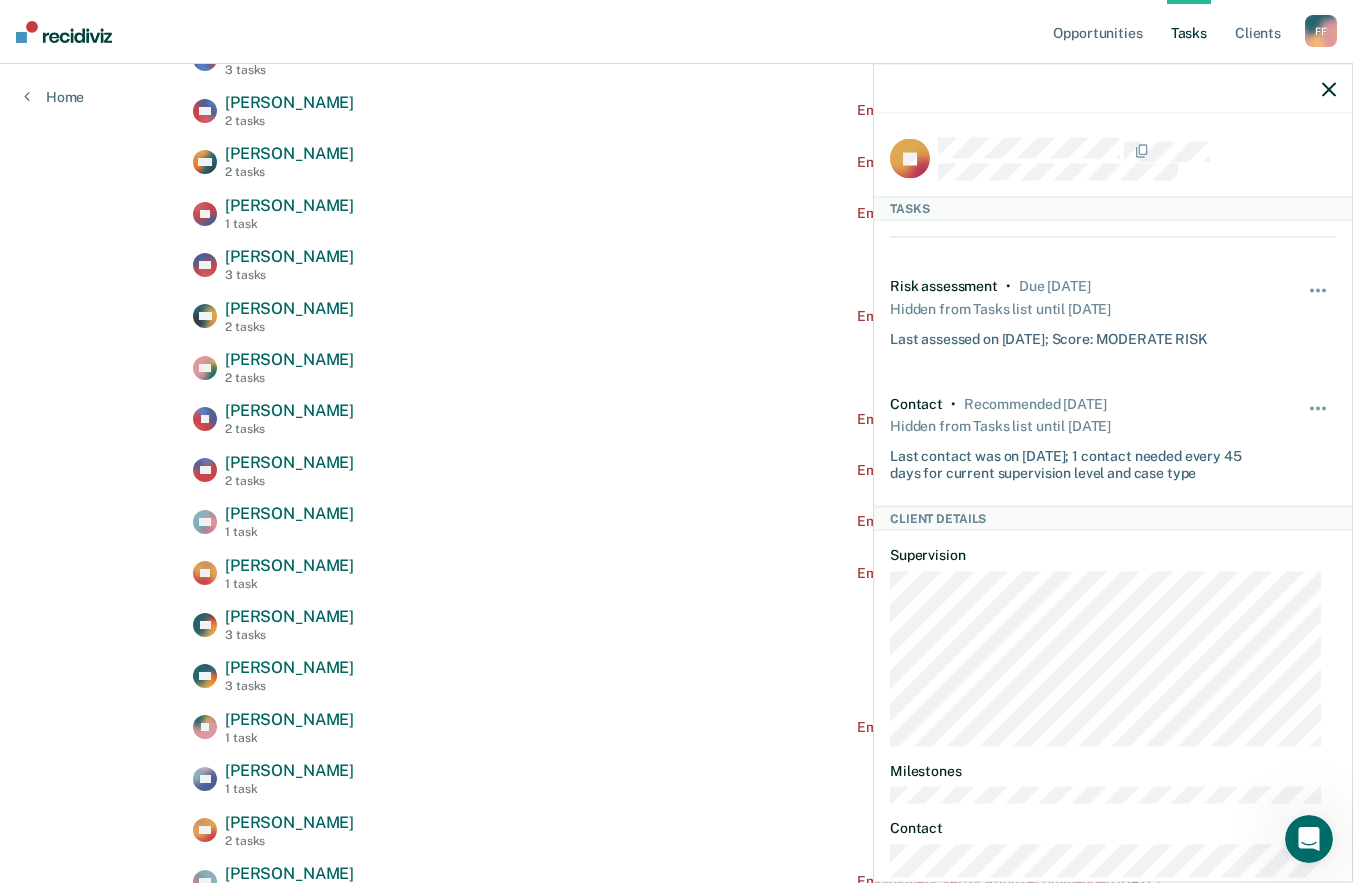 click 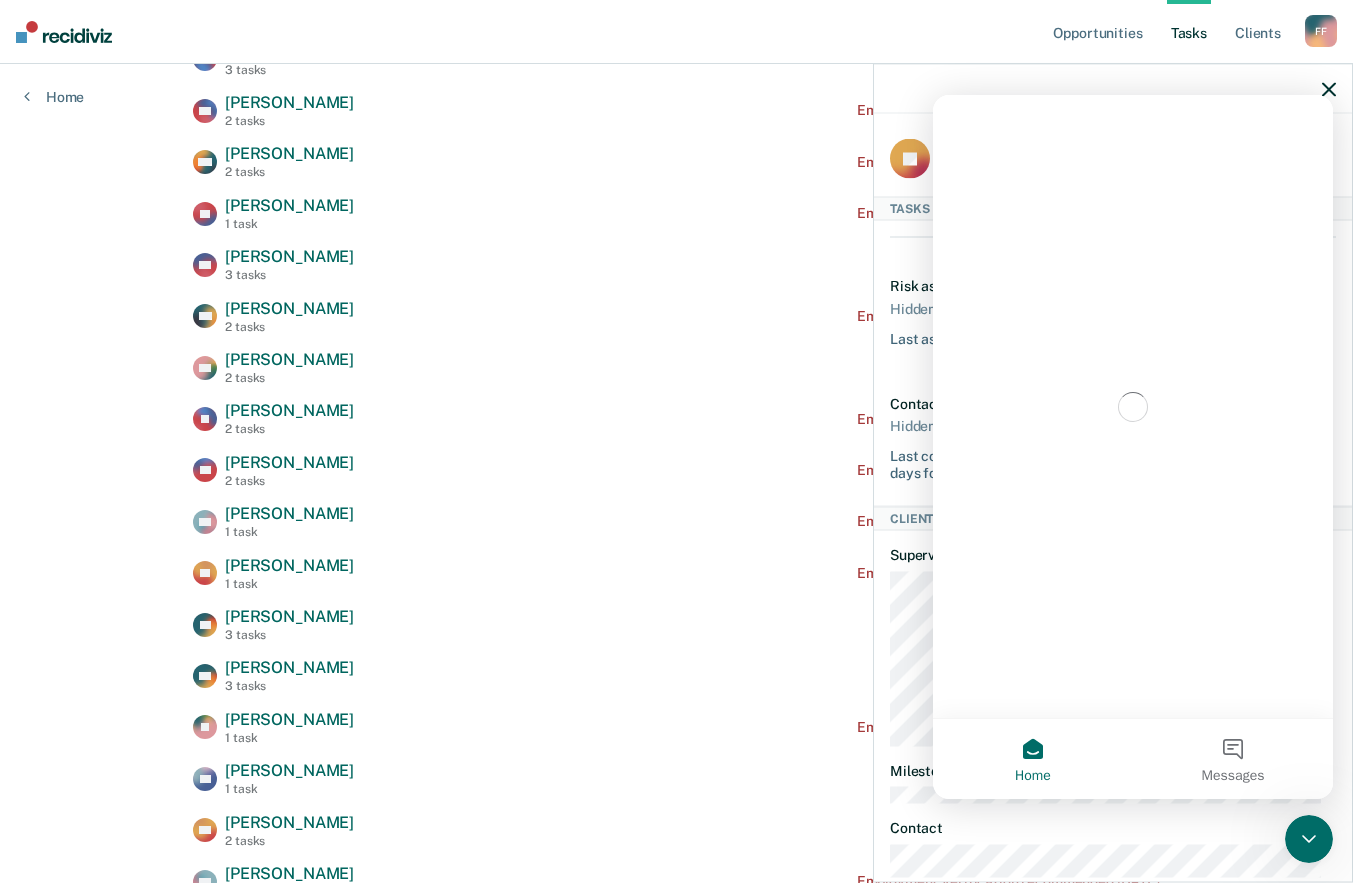 scroll, scrollTop: 0, scrollLeft: 0, axis: both 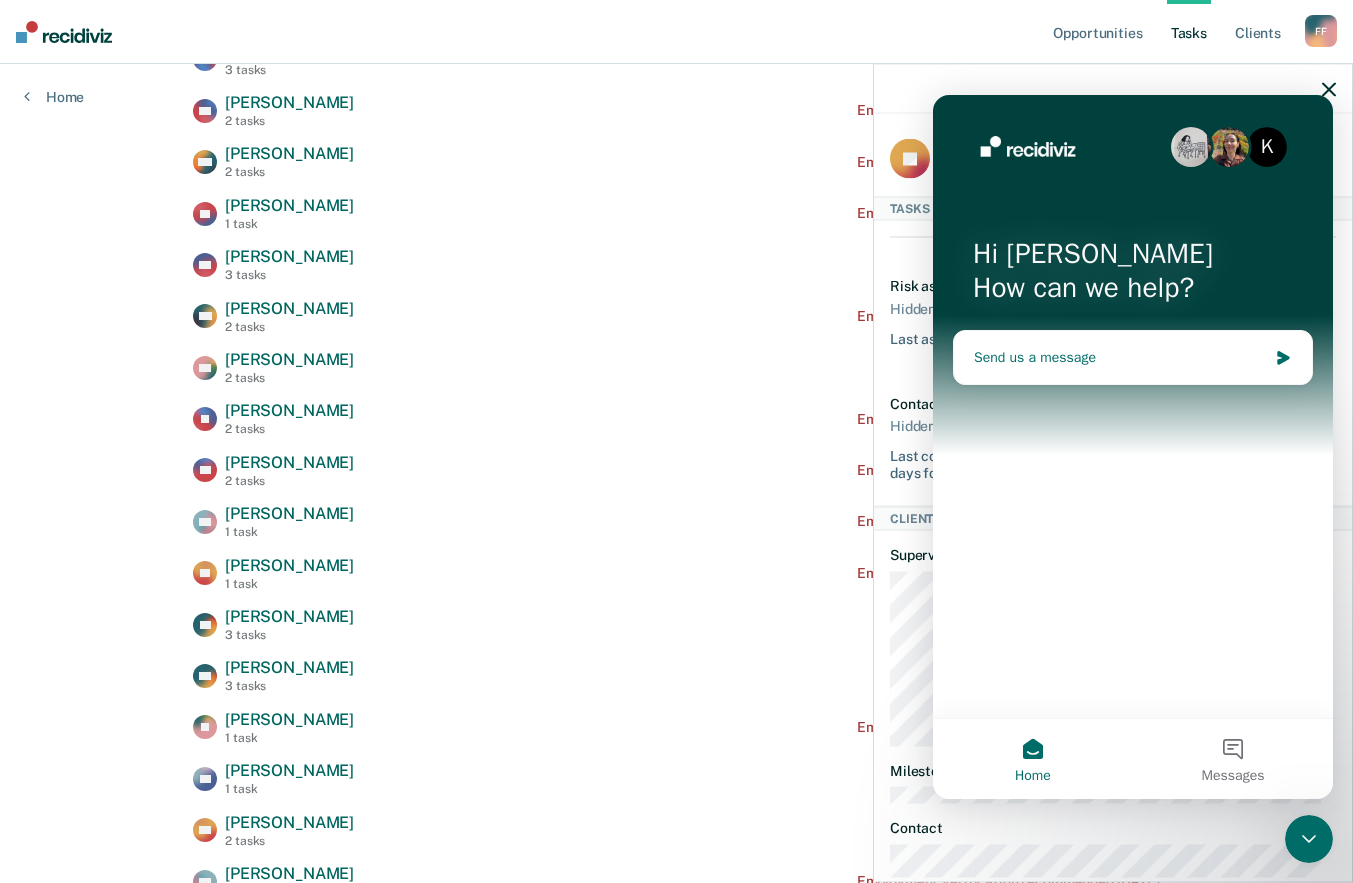 click on "Send us a message" at bounding box center [1120, 357] 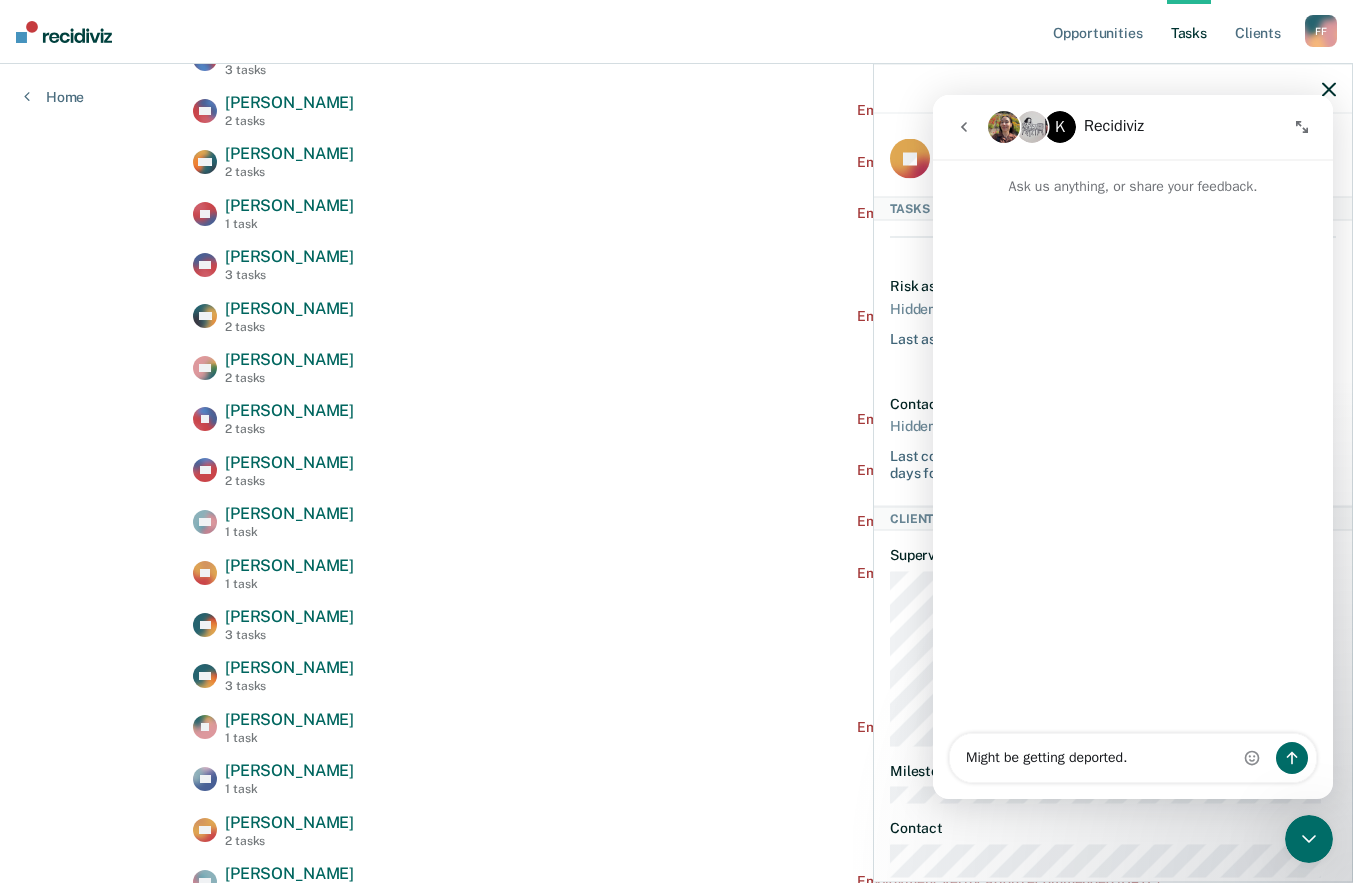 type on "Might be getting deported." 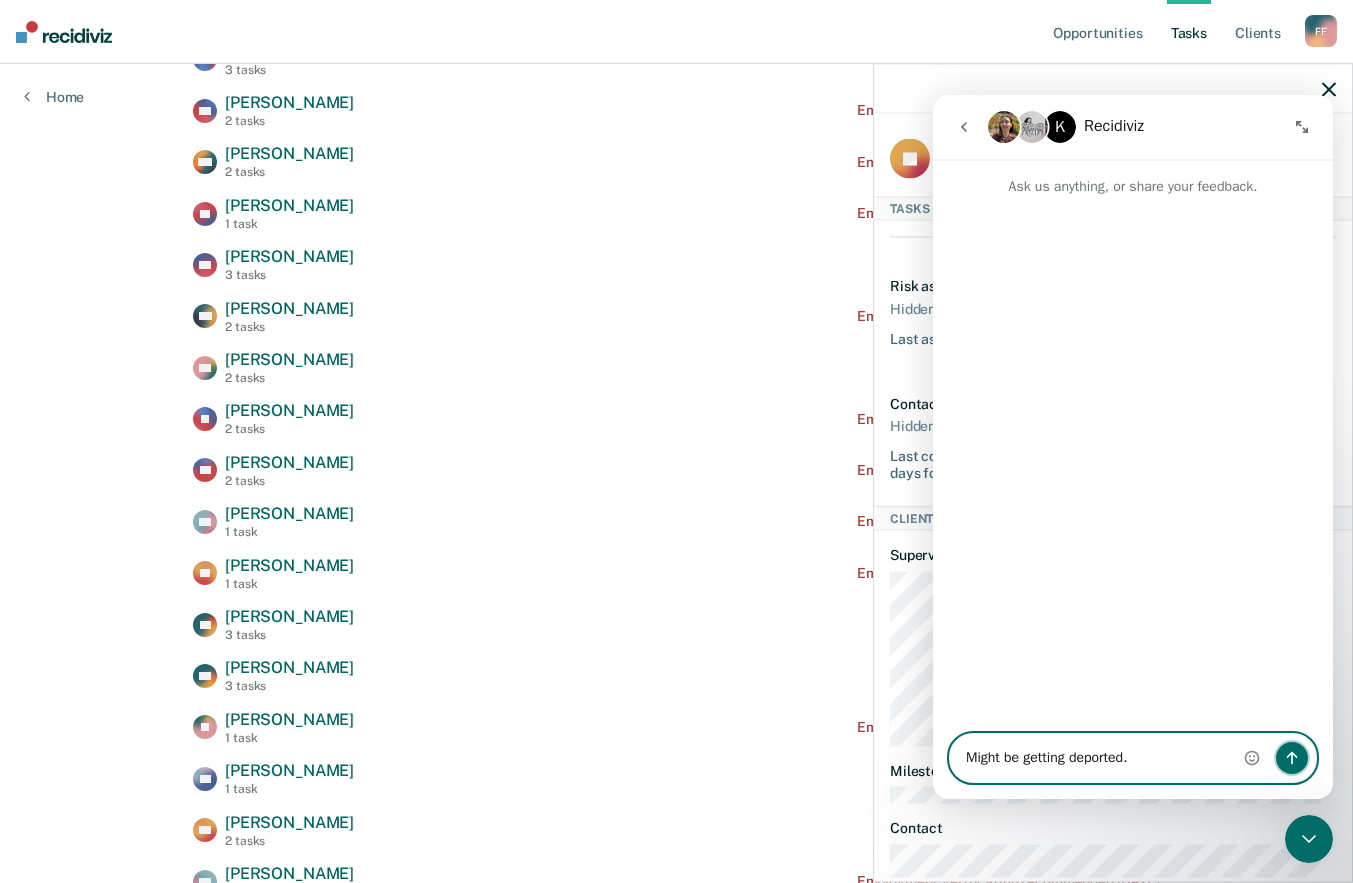 click 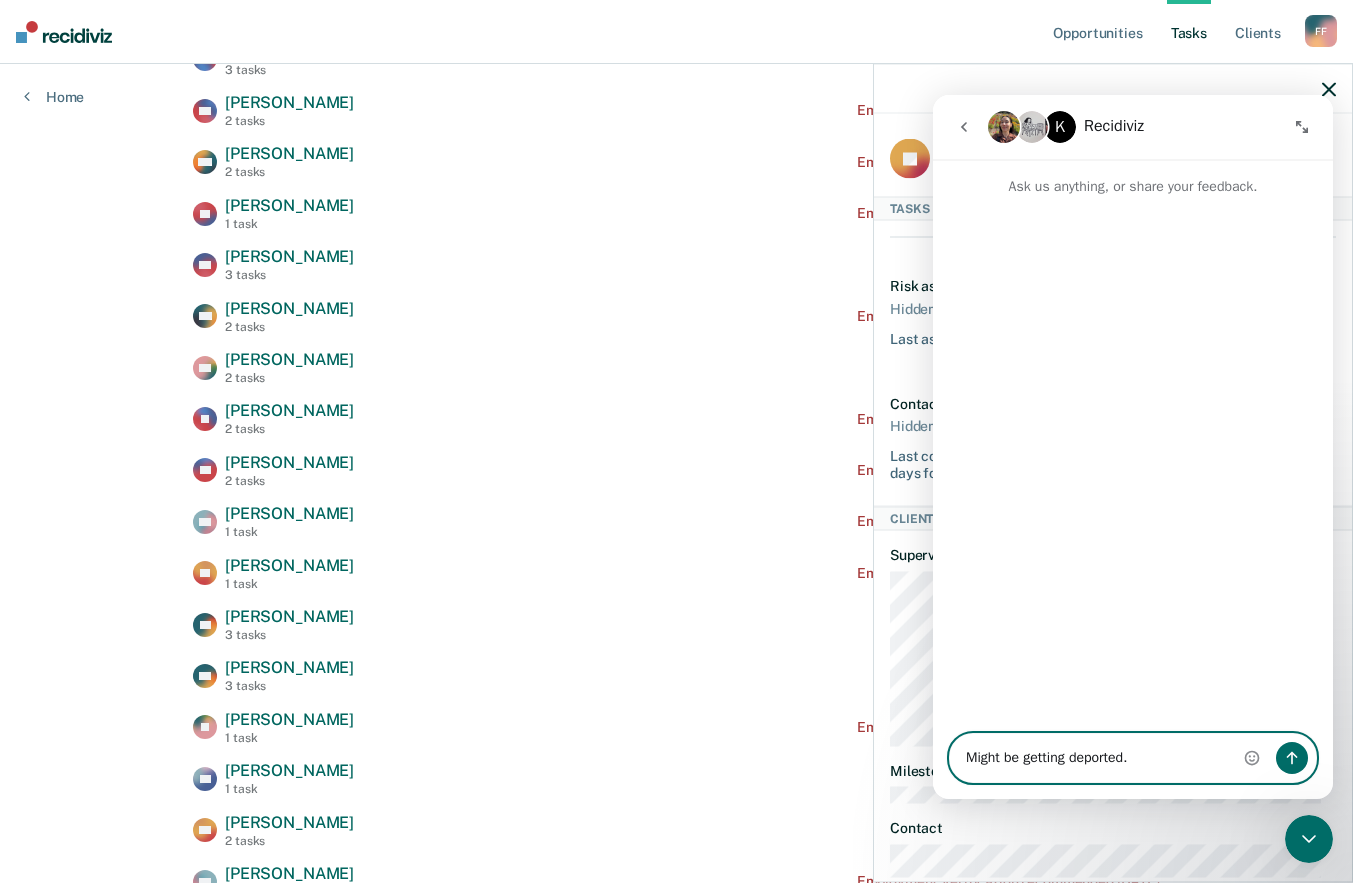 type 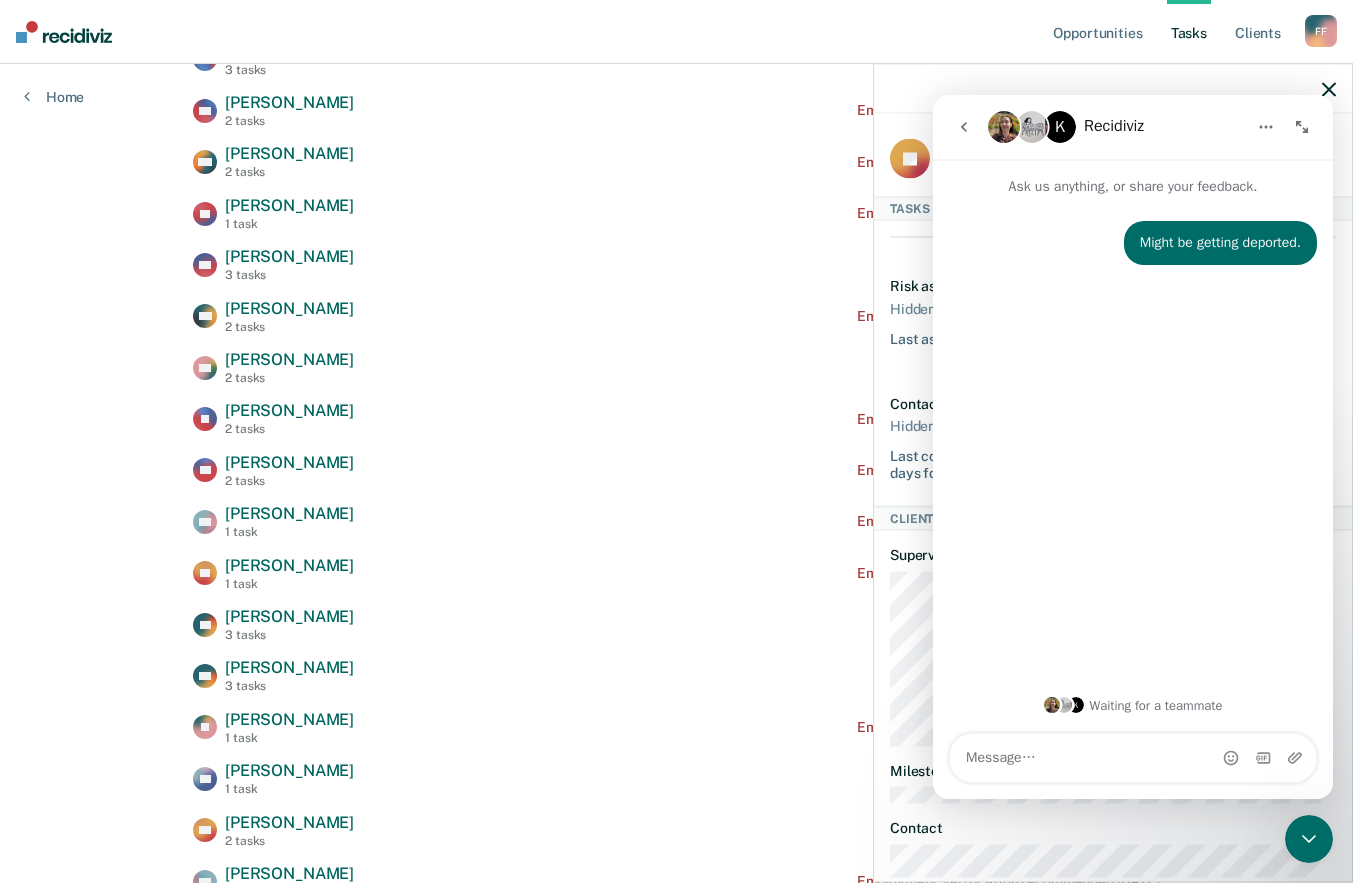 click 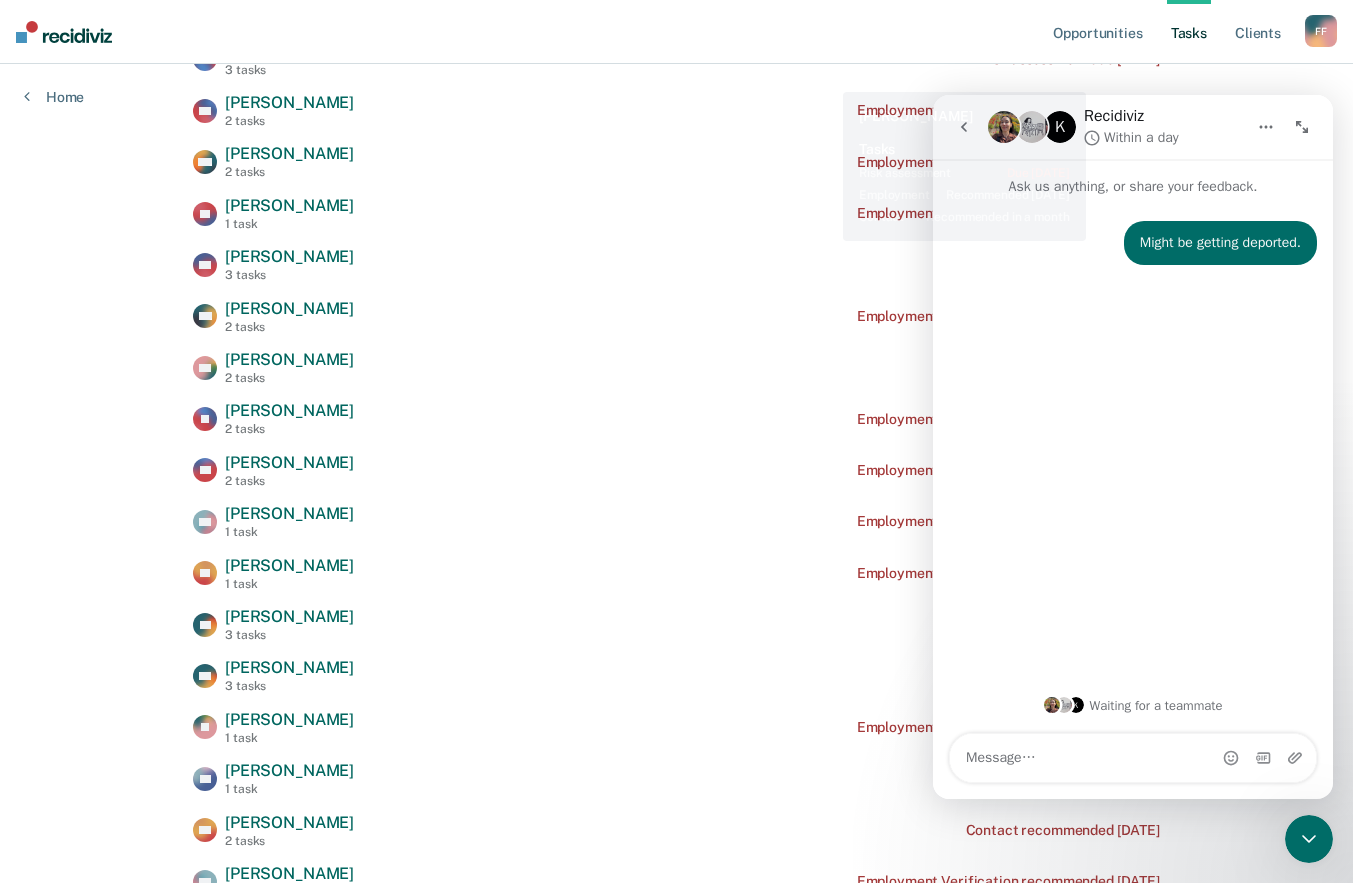 click on "KS [PERSON_NAME] 3 tasks Risk assessment due [DATE]" at bounding box center [676, 59] 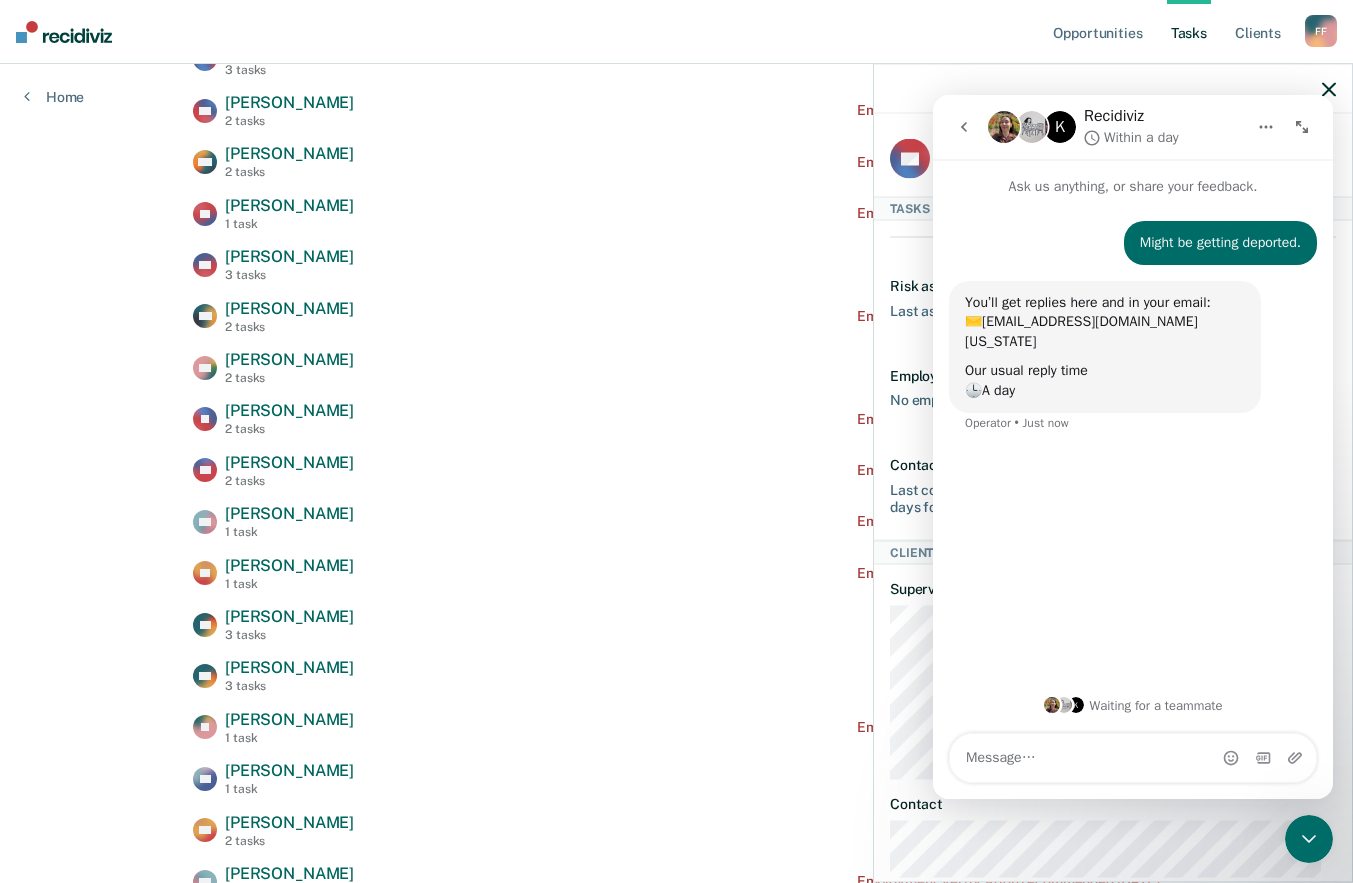 click on "Opportunities Tasks Client s [PERSON_NAME] Profile How it works Log Out" at bounding box center [676, 32] 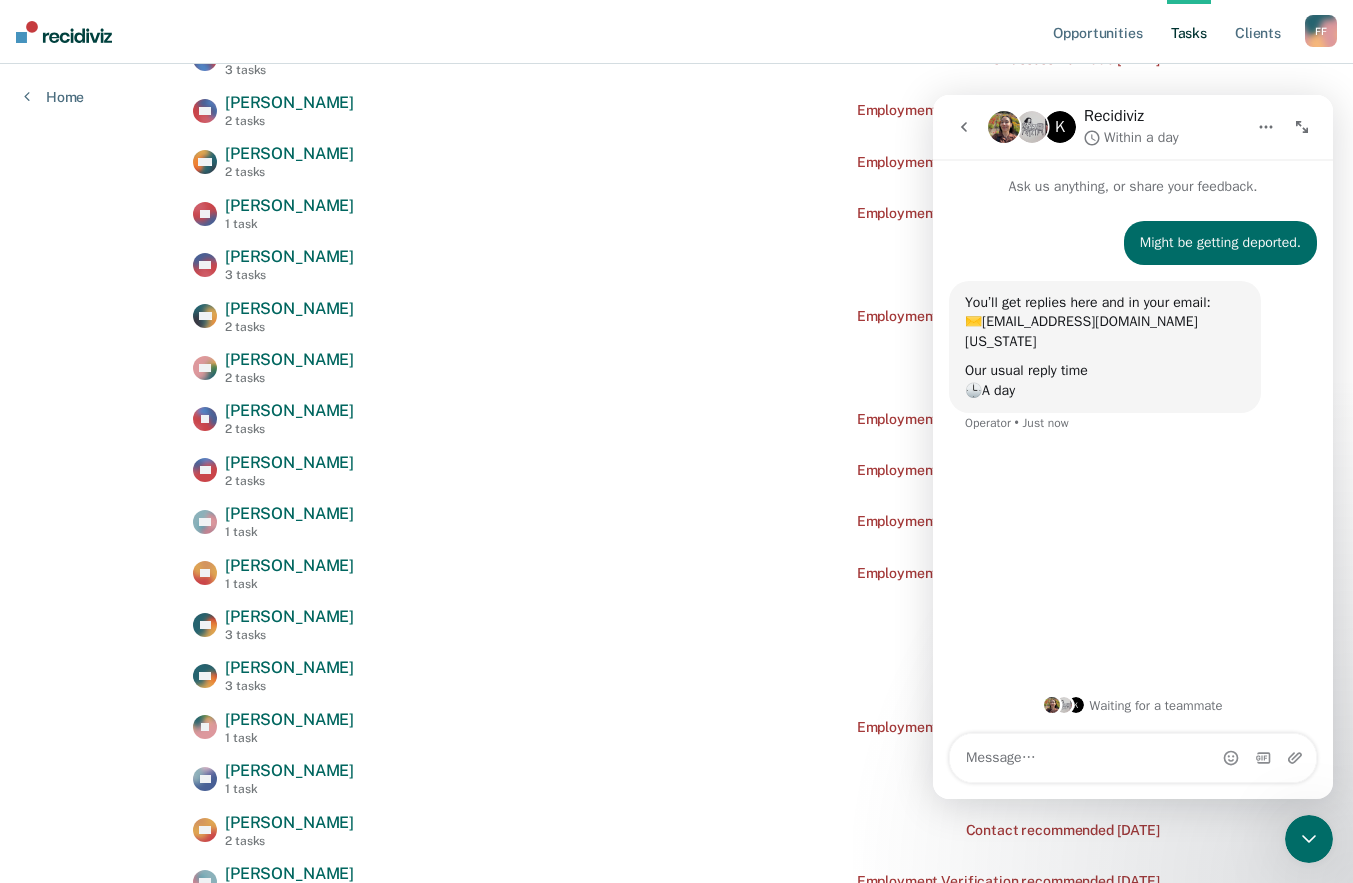 click 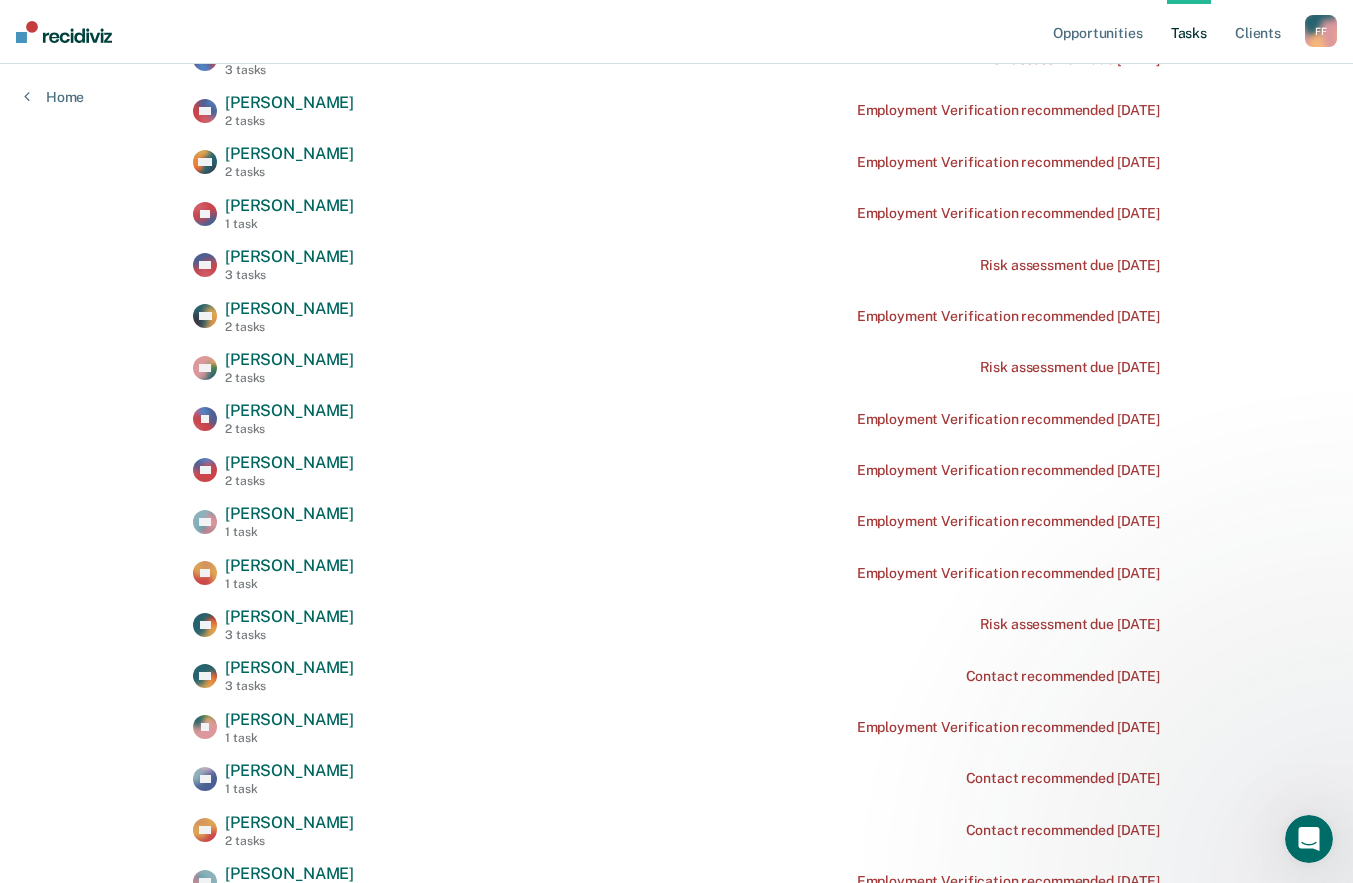 scroll, scrollTop: 0, scrollLeft: 0, axis: both 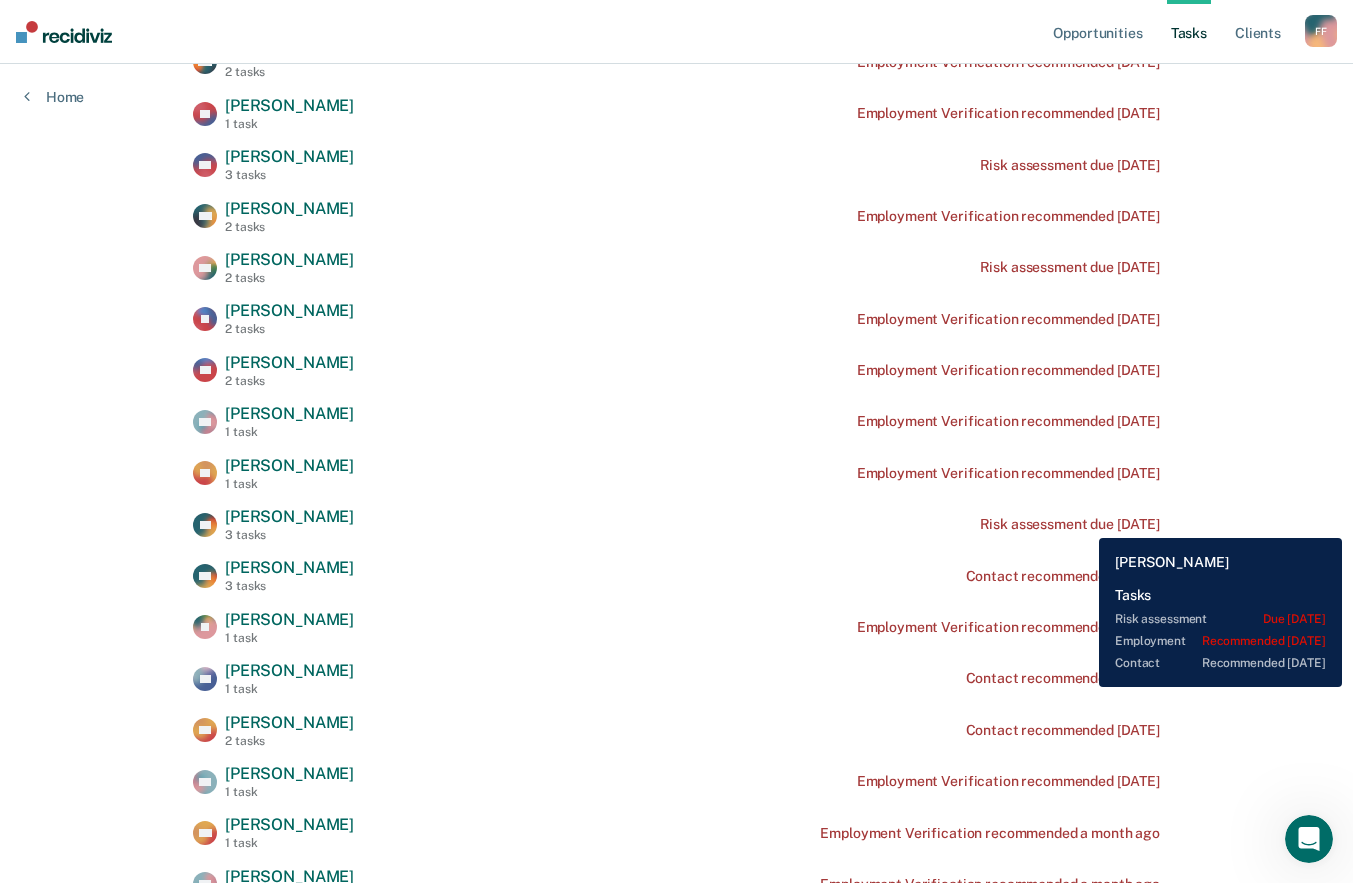click on "Risk assessment due [DATE]" at bounding box center (1070, 524) 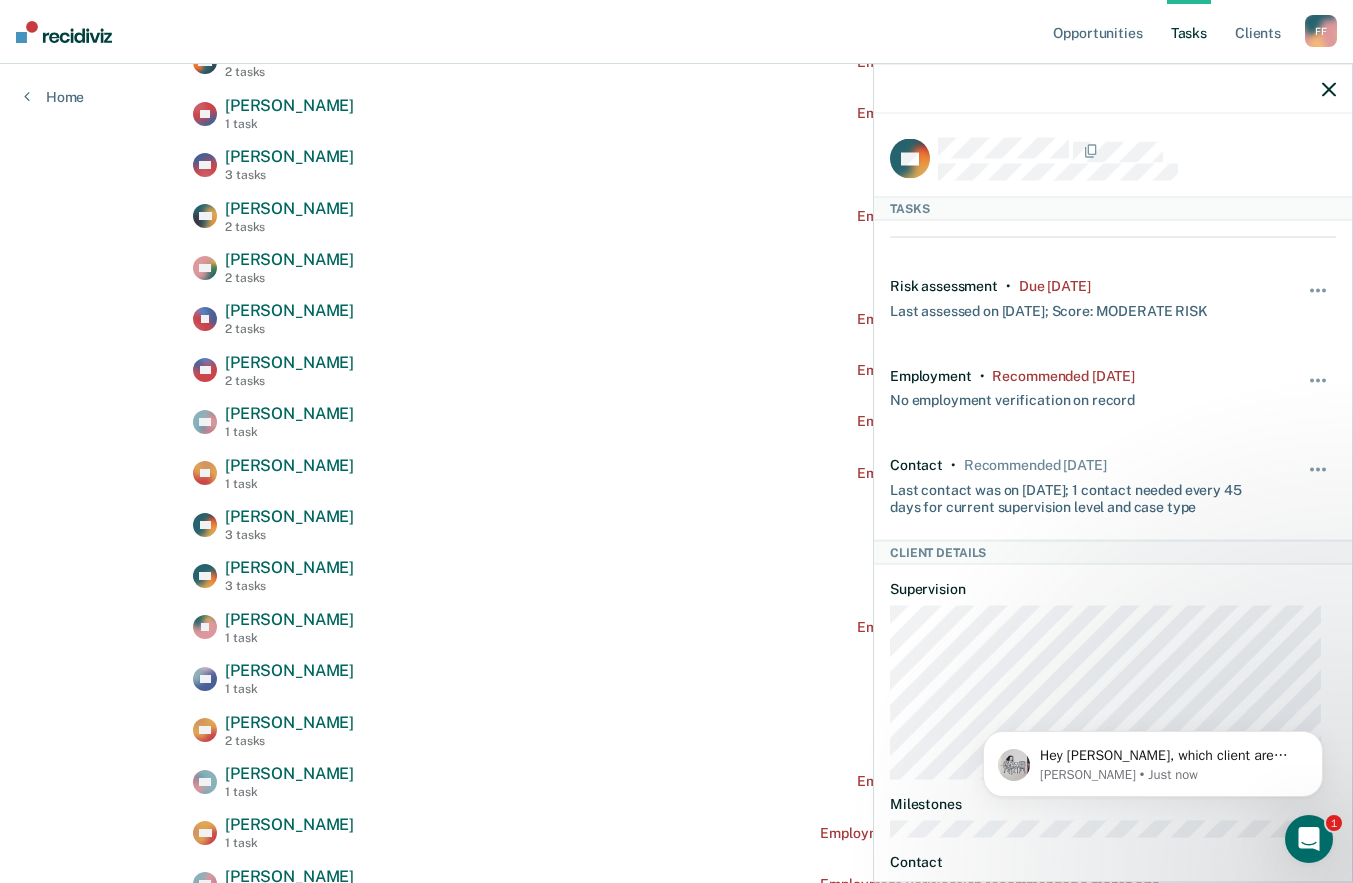 scroll, scrollTop: 0, scrollLeft: 0, axis: both 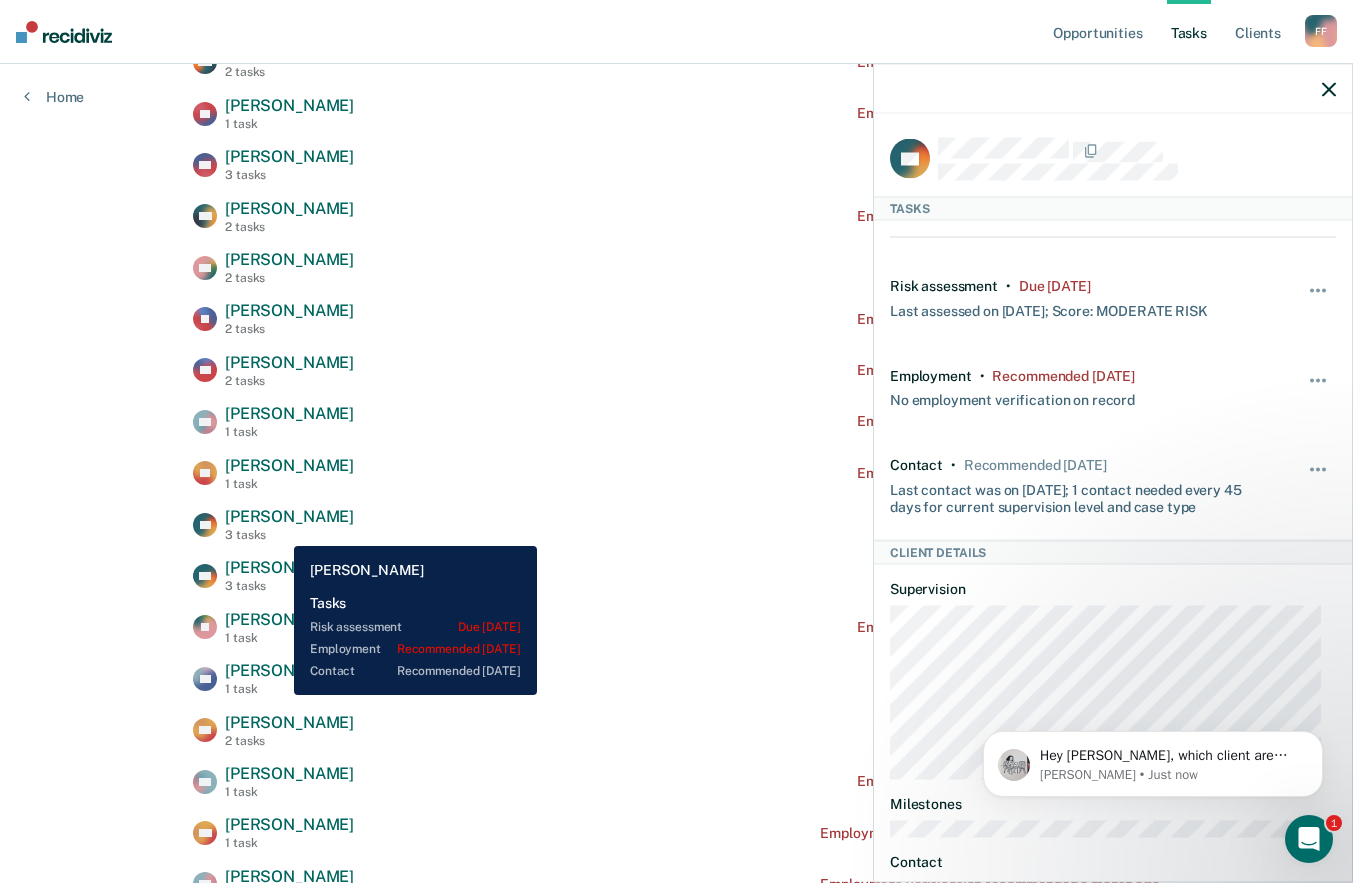 click on "3 tasks" at bounding box center (289, 535) 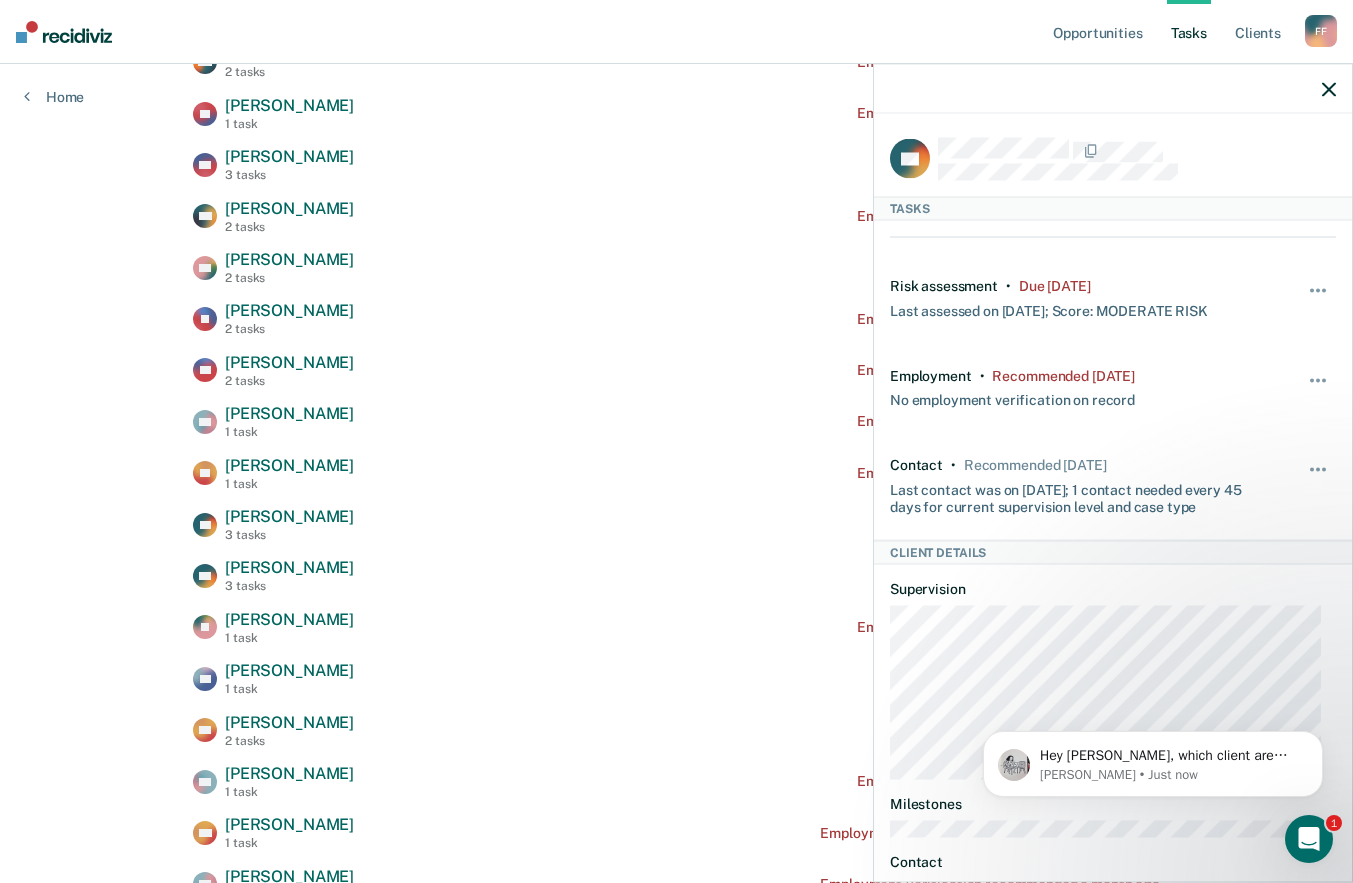 click at bounding box center (1113, 89) 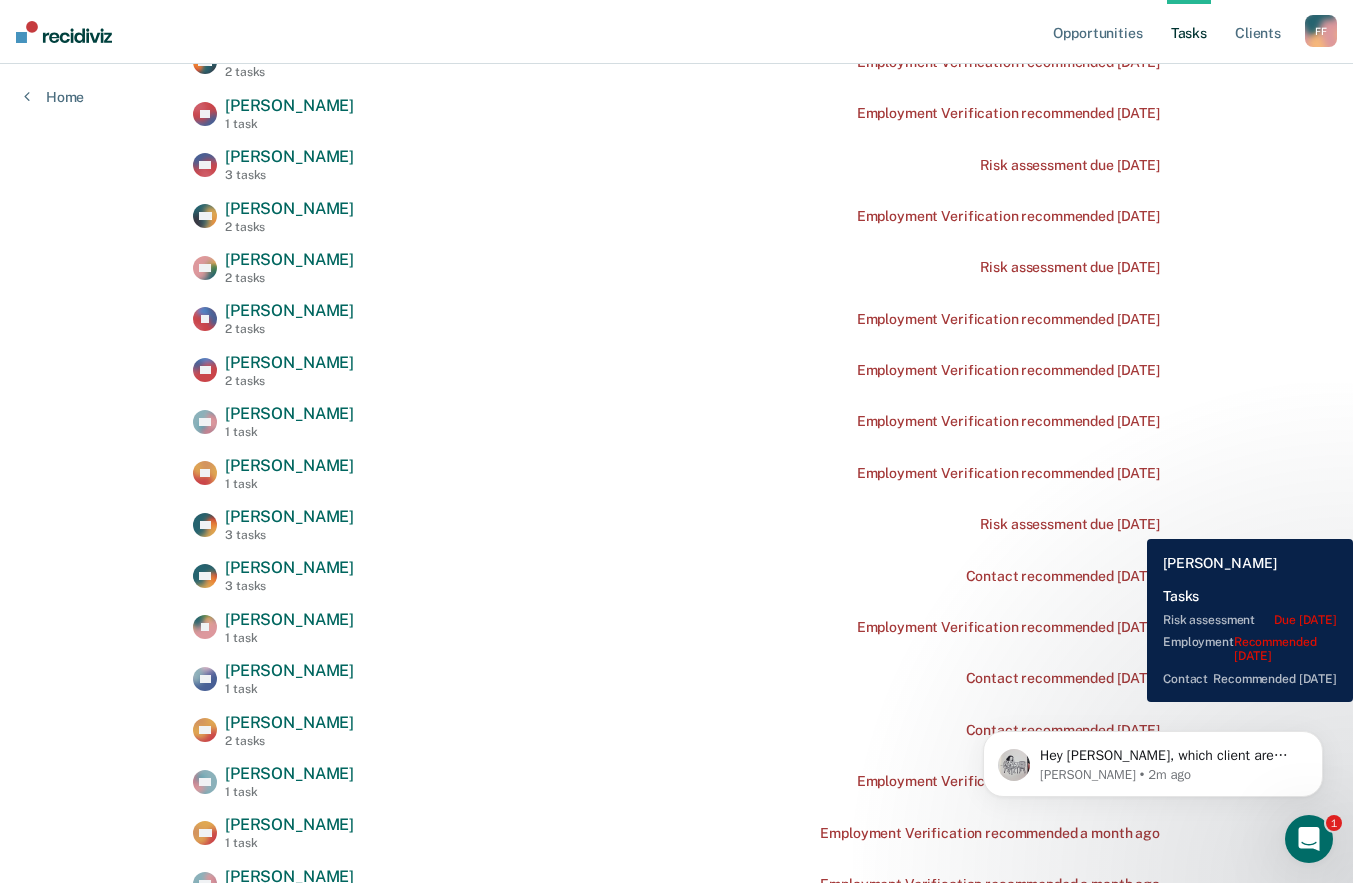 click on "Risk assessment due [DATE]" at bounding box center [1070, 524] 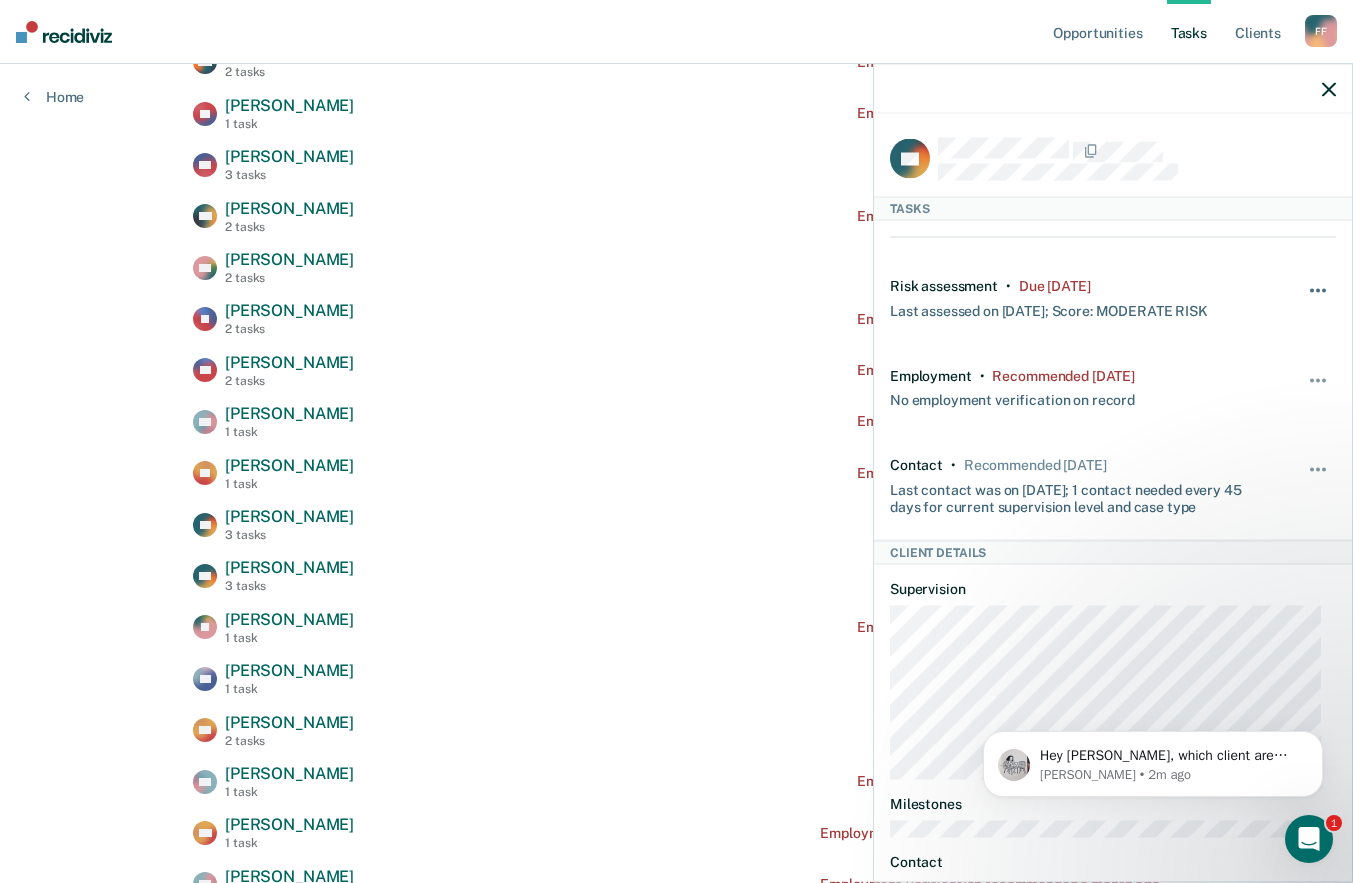click at bounding box center [1319, 301] 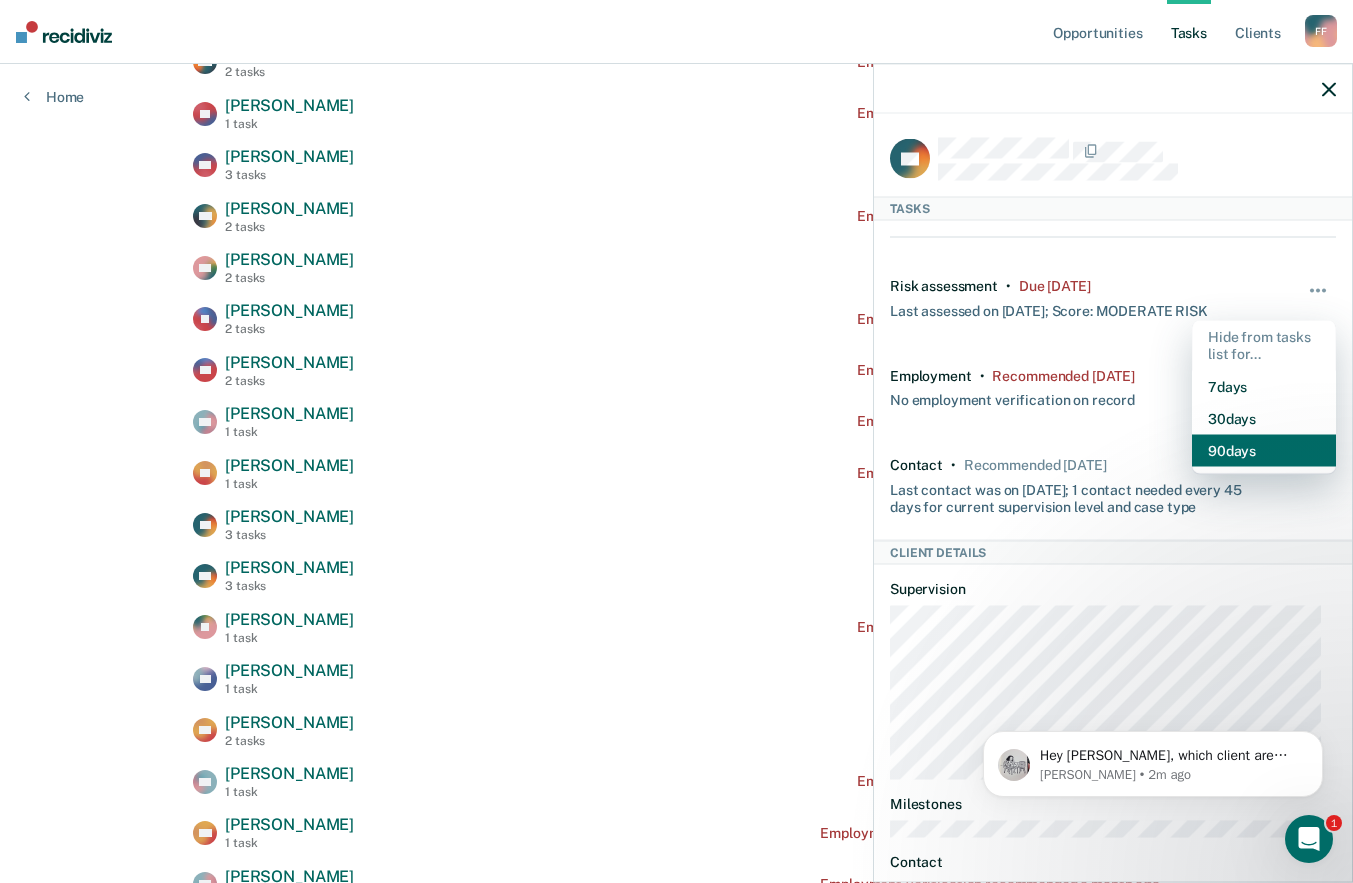 drag, startPoint x: 1227, startPoint y: 454, endPoint x: 1244, endPoint y: 429, distance: 30.232433 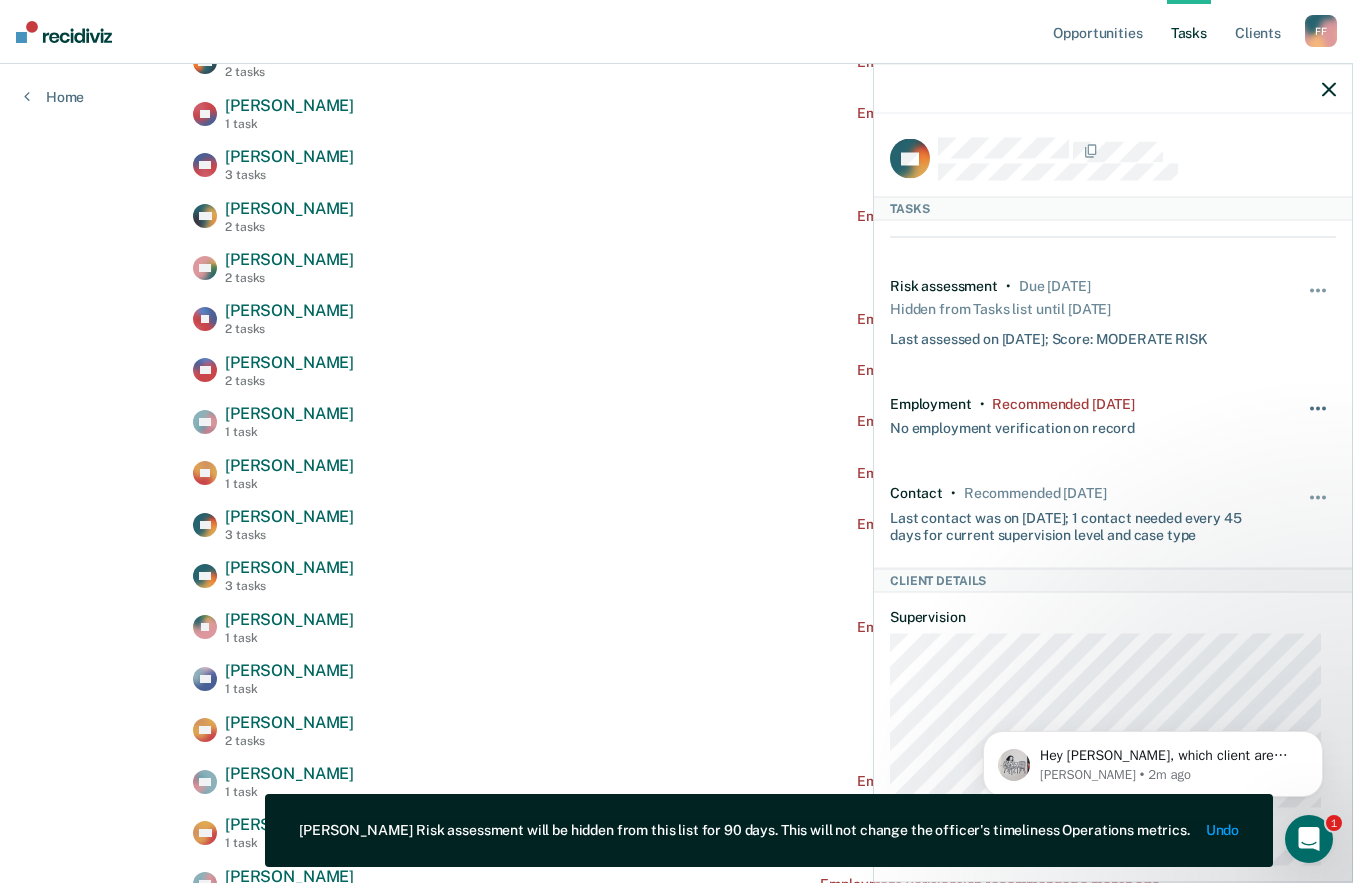 click at bounding box center [1319, 418] 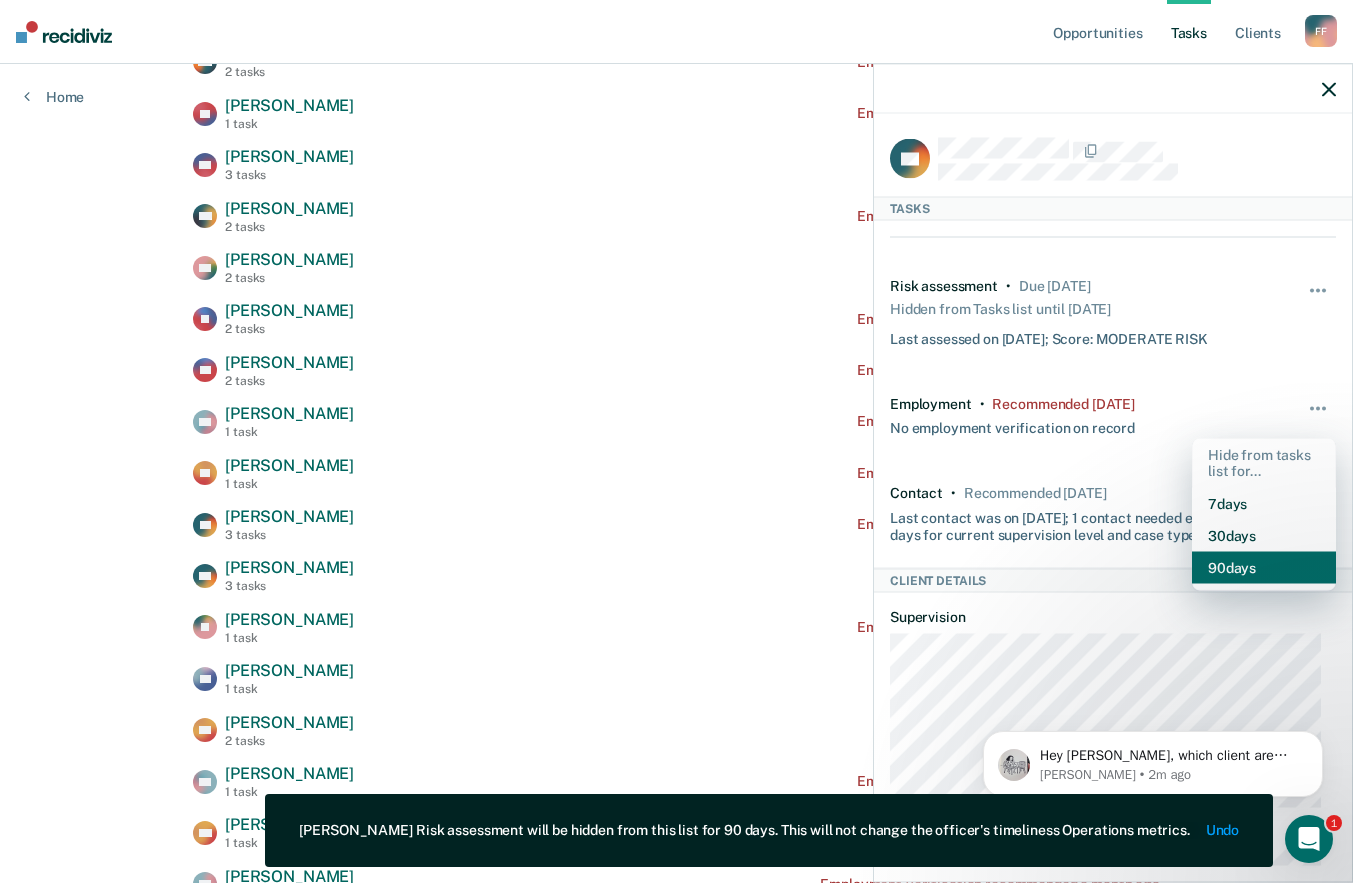 drag, startPoint x: 1237, startPoint y: 570, endPoint x: 1272, endPoint y: 481, distance: 95.63472 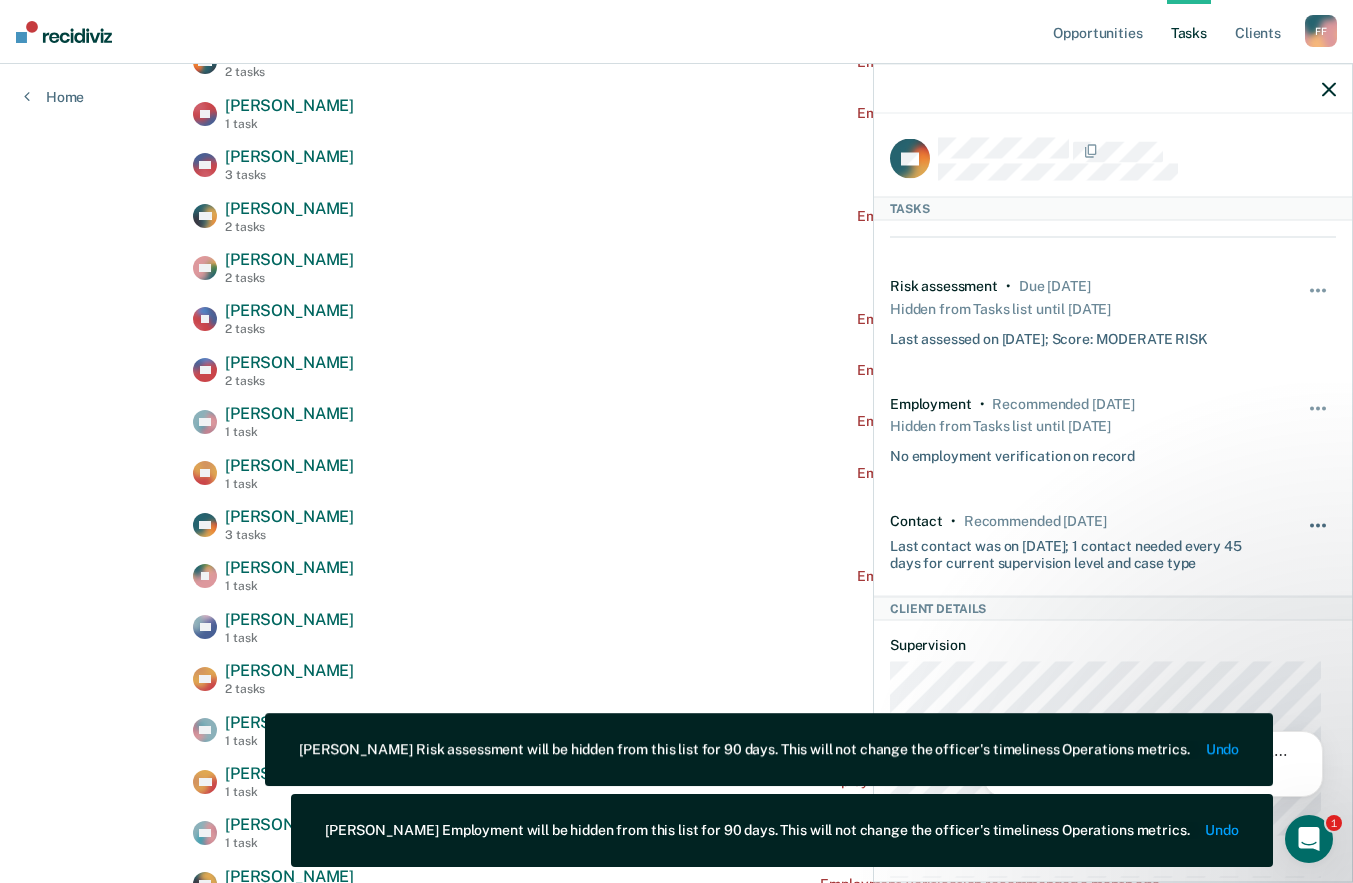 click at bounding box center [1318, 526] 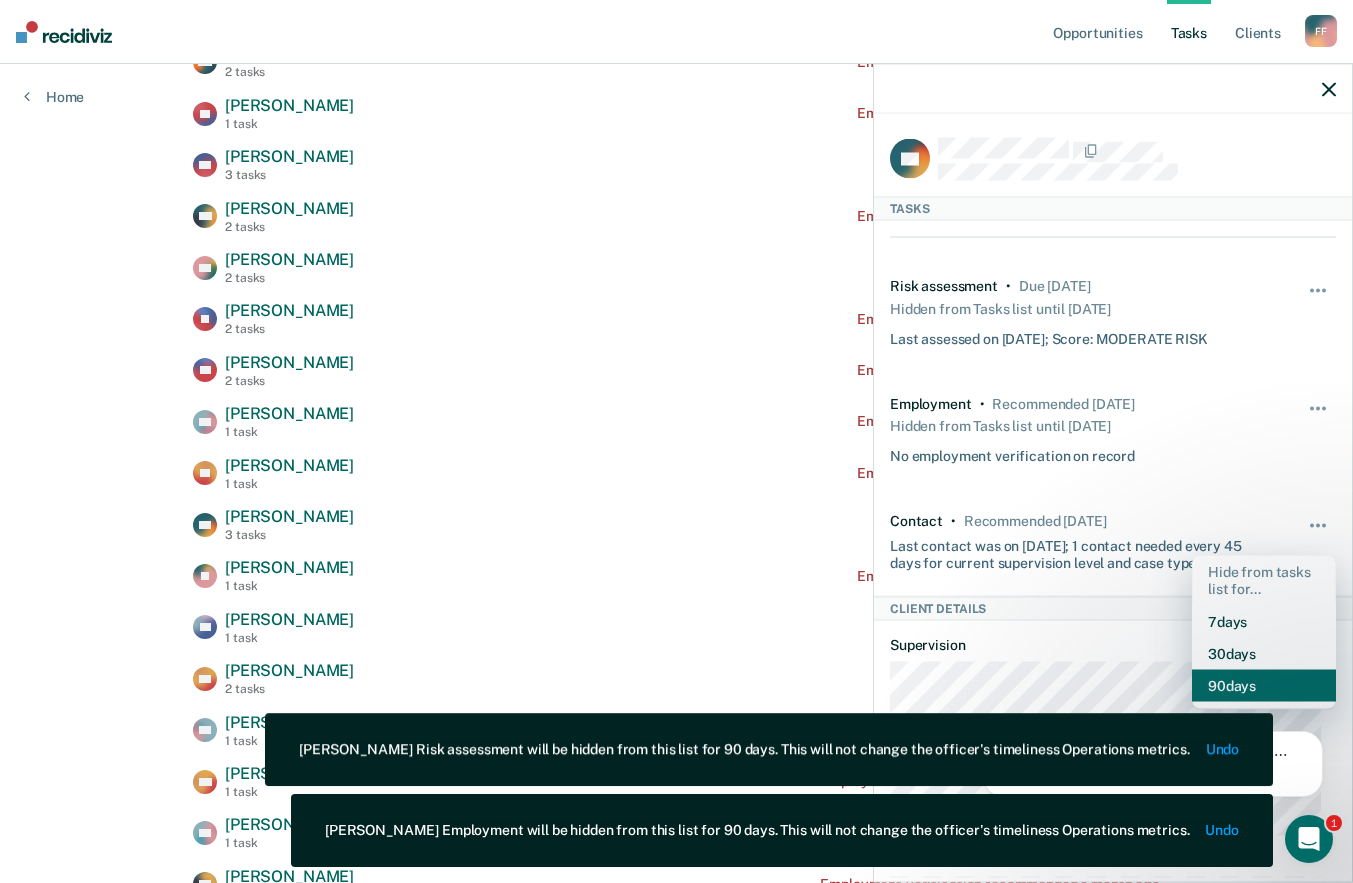 click on "90  days" at bounding box center [1264, 685] 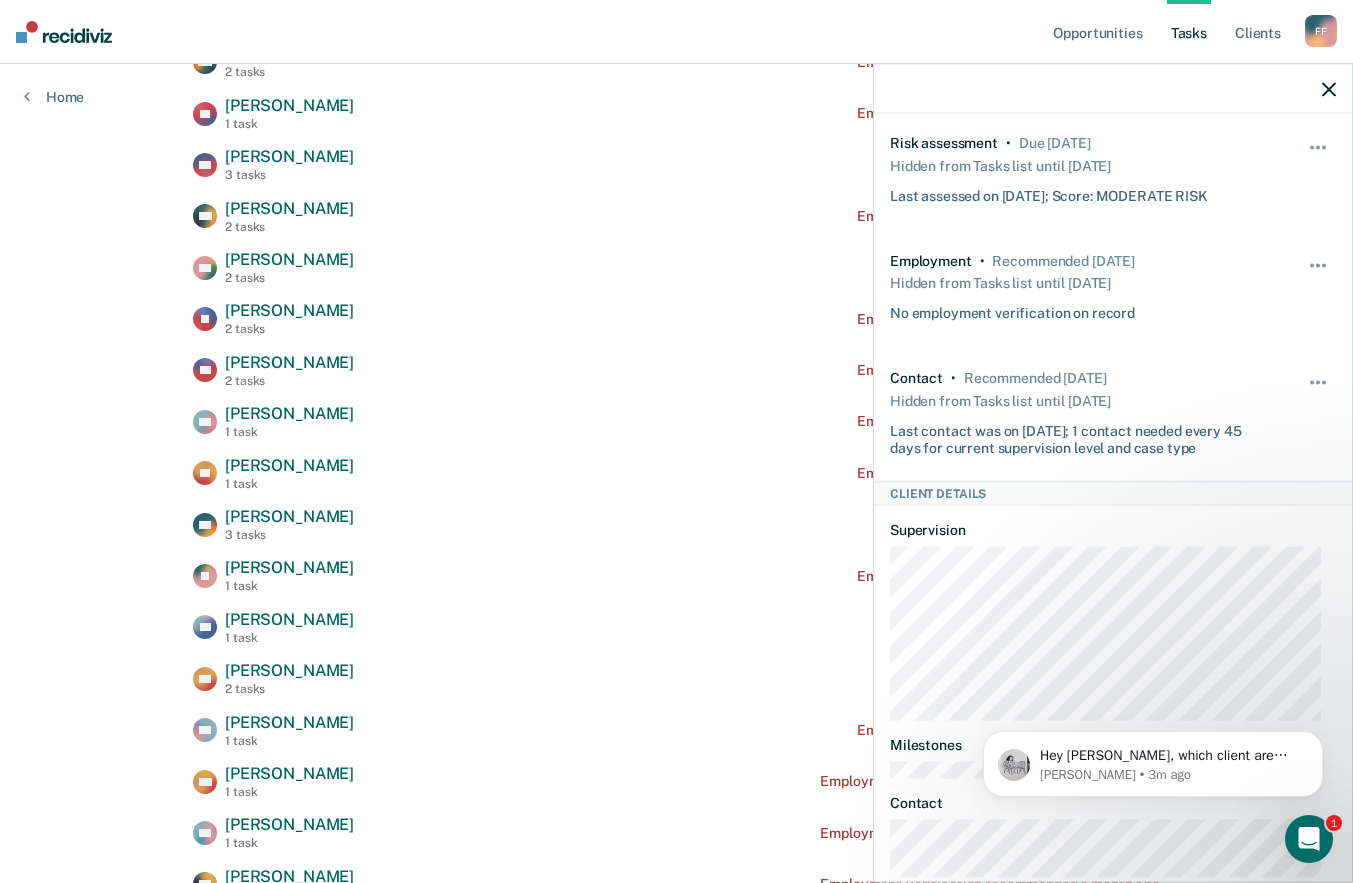 scroll, scrollTop: 251, scrollLeft: 0, axis: vertical 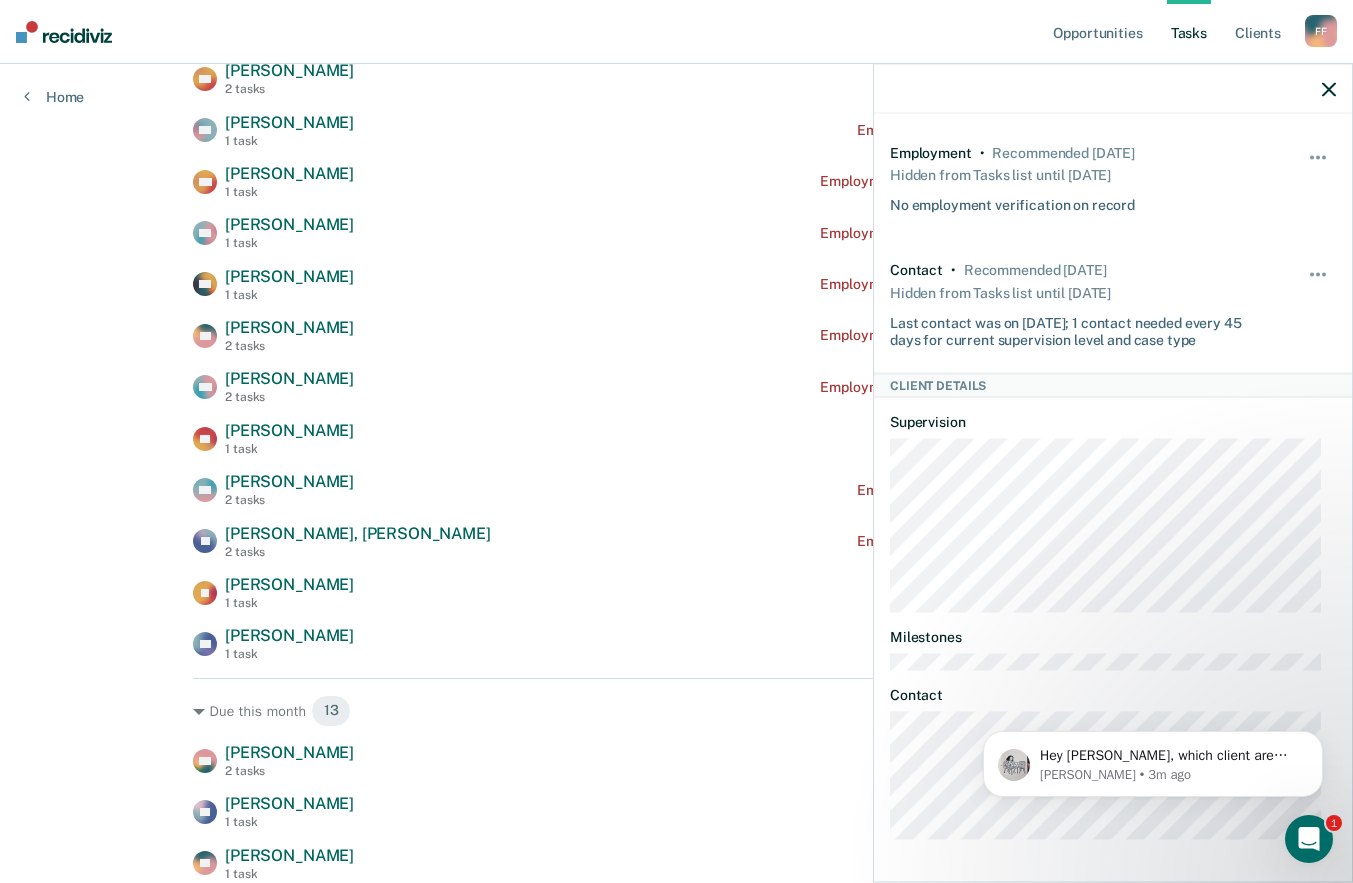 click 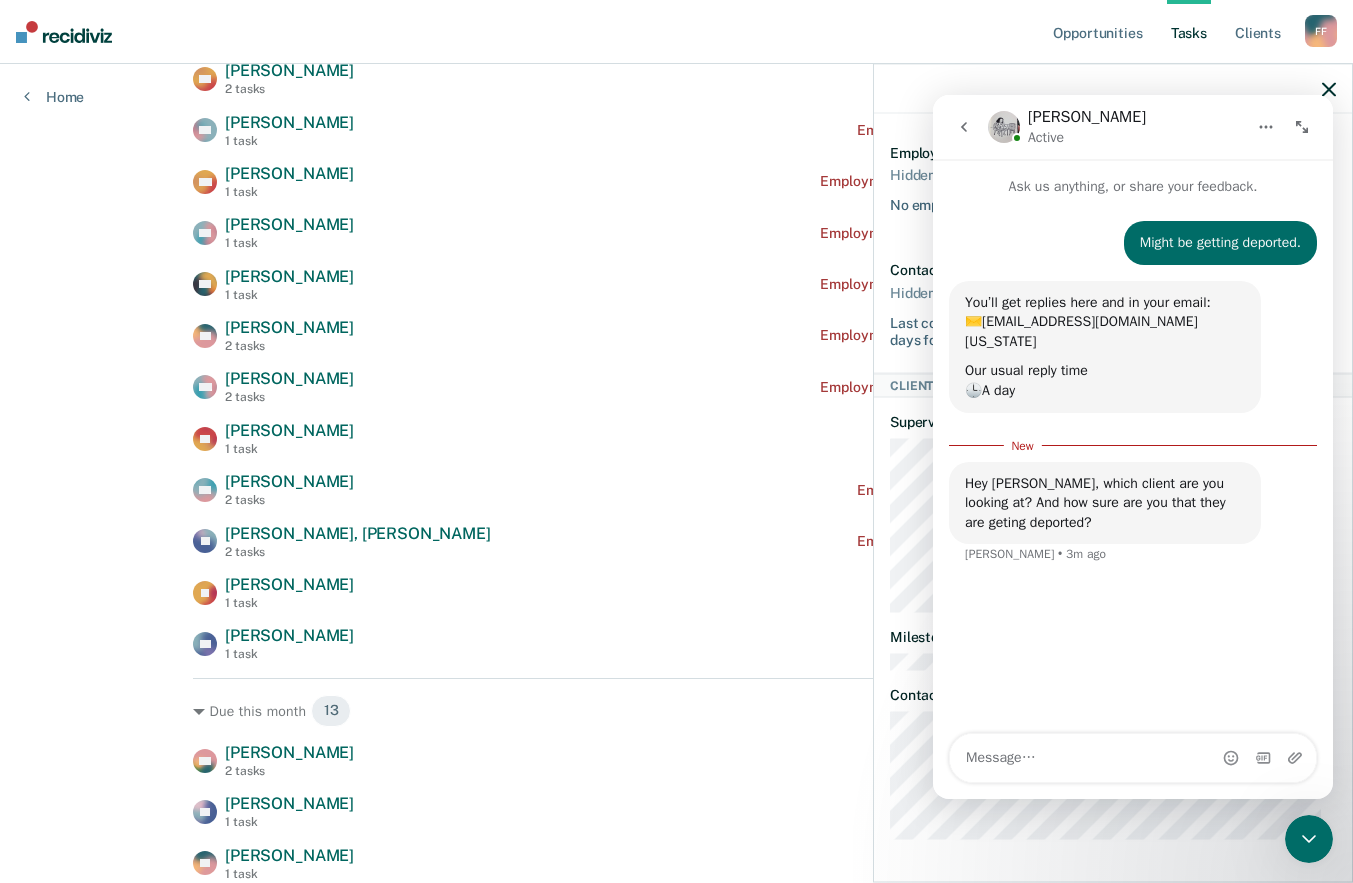 scroll, scrollTop: 3, scrollLeft: 0, axis: vertical 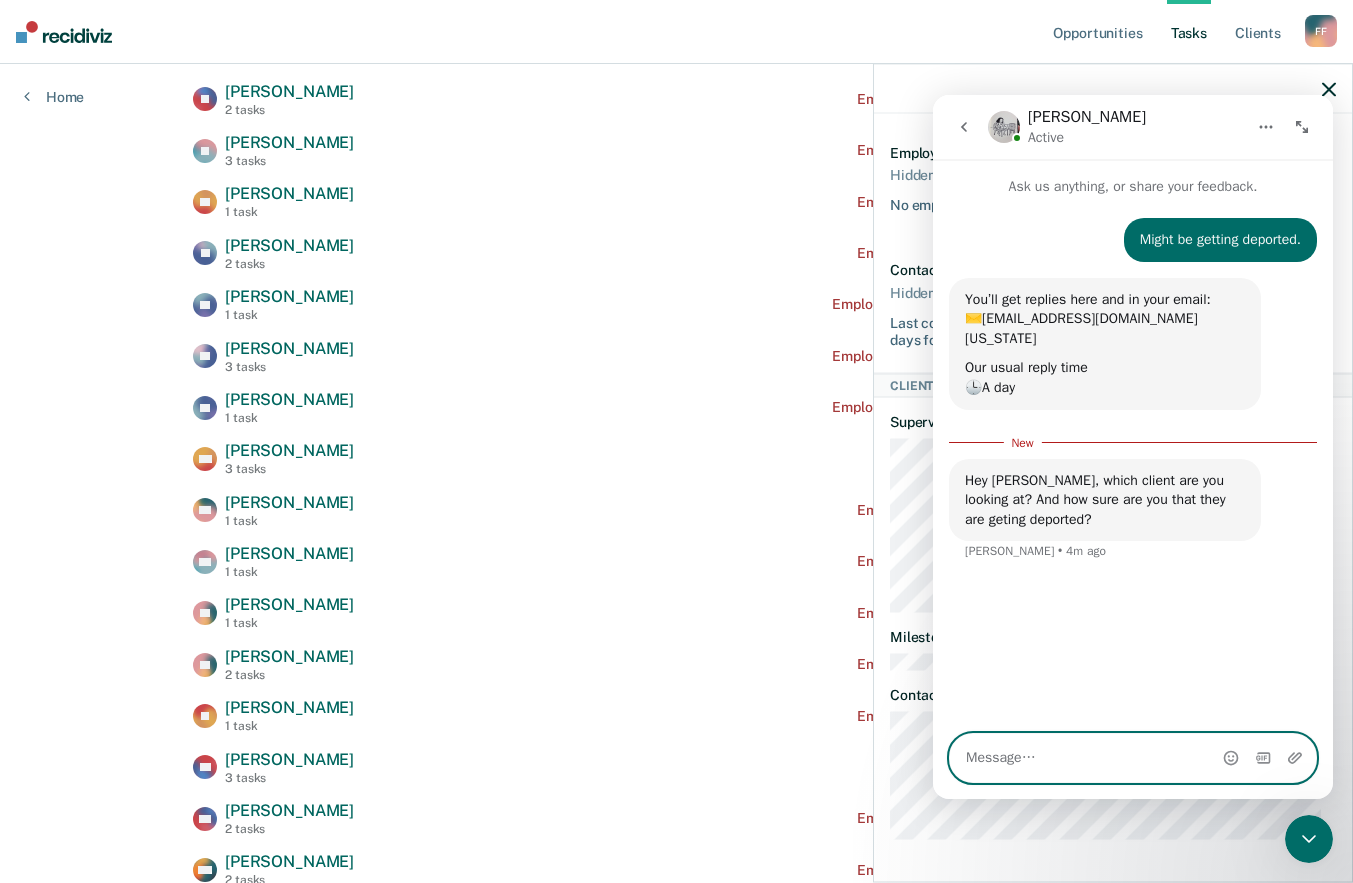 click at bounding box center (1133, 758) 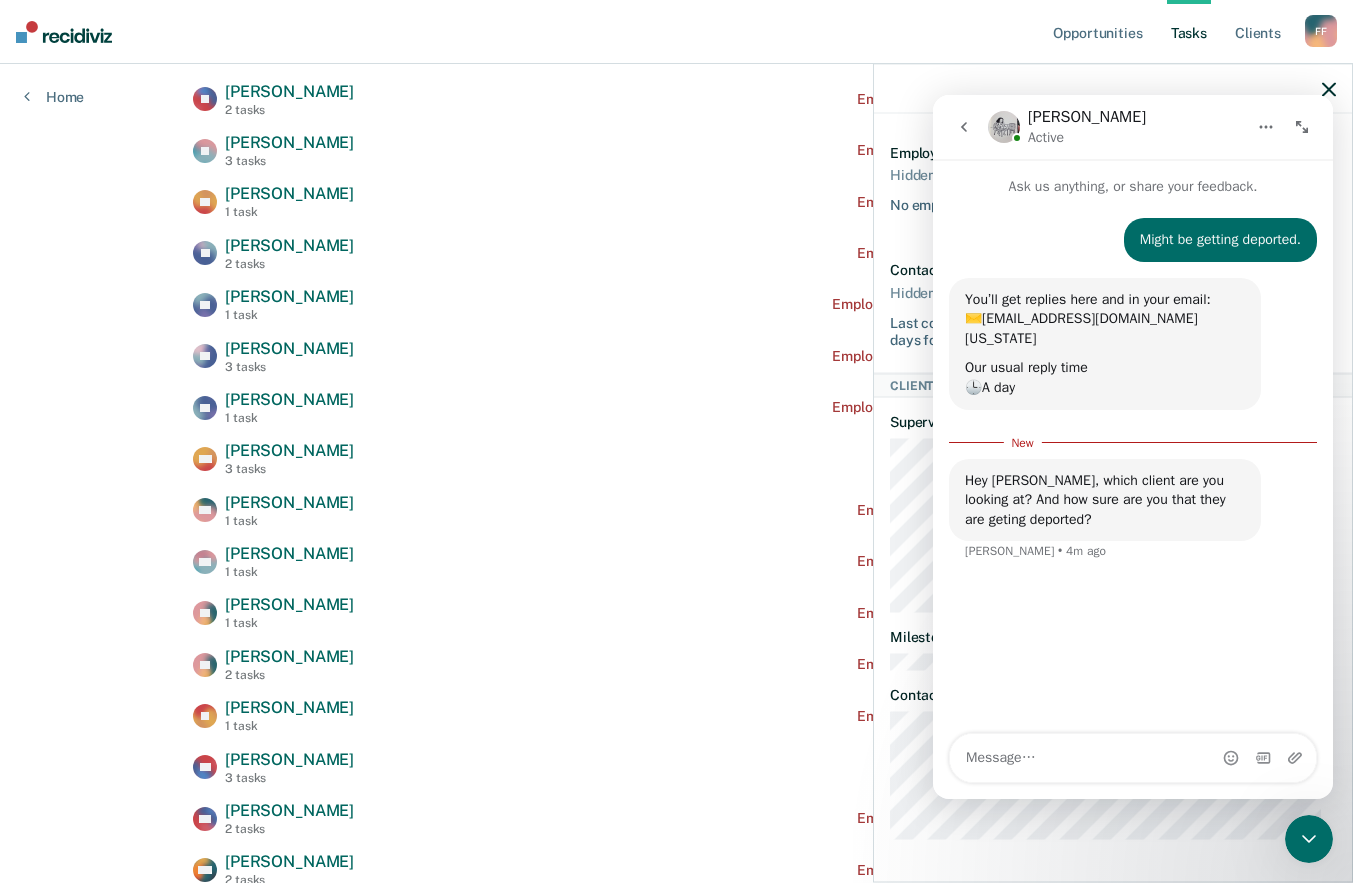 drag, startPoint x: 52, startPoint y: 666, endPoint x: 770, endPoint y: 492, distance: 738.7828 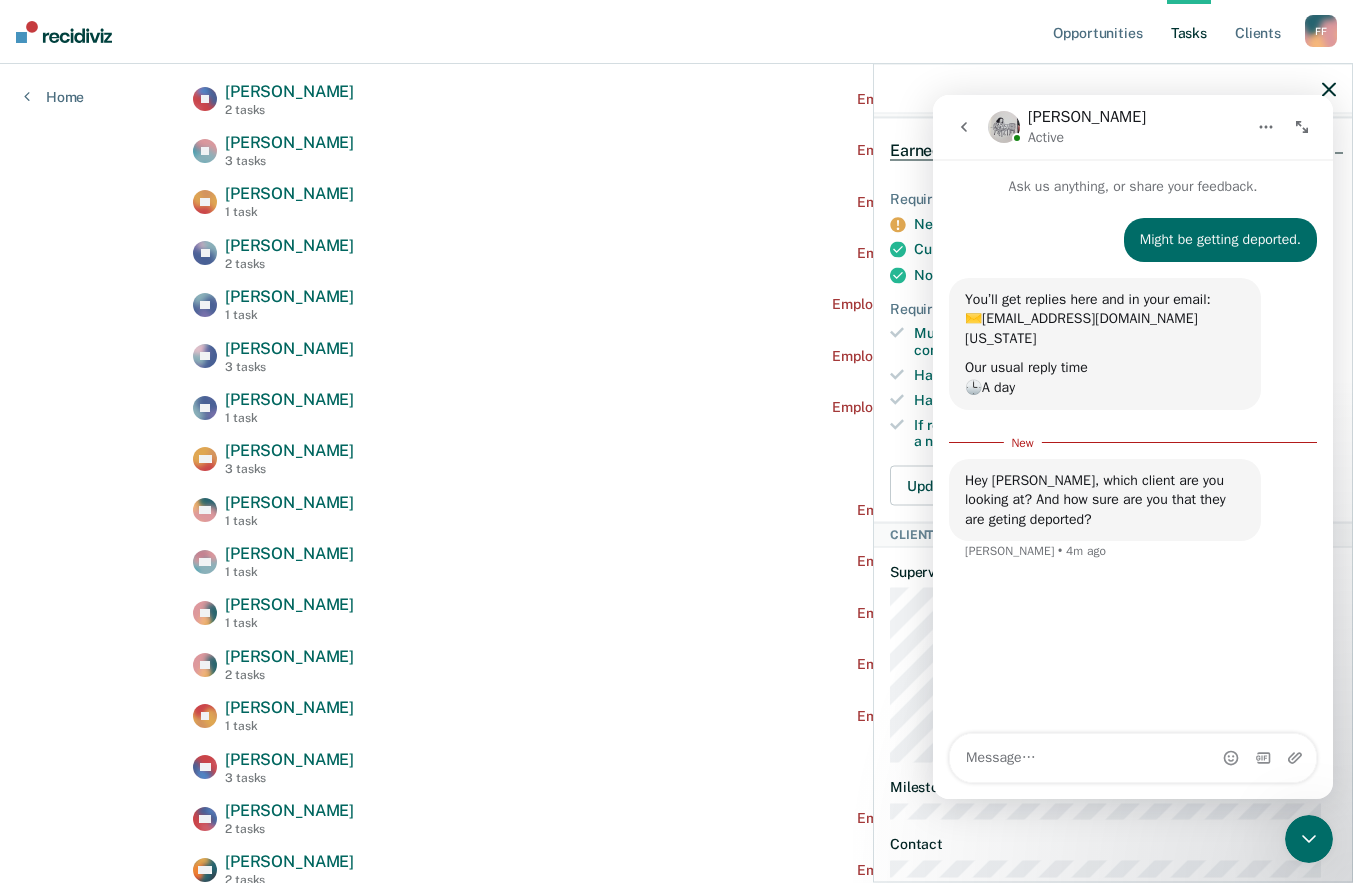 scroll, scrollTop: 492, scrollLeft: 0, axis: vertical 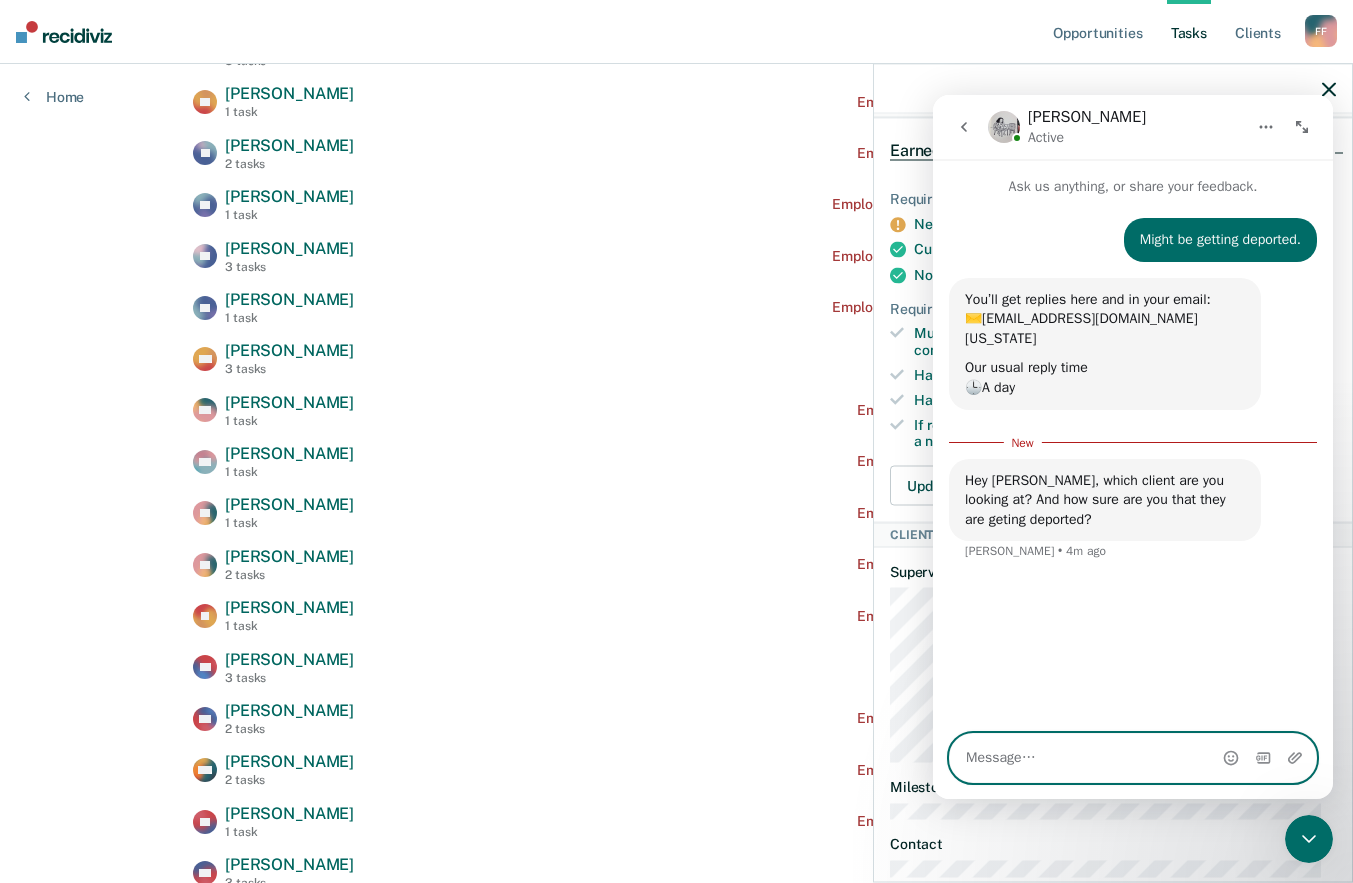 click at bounding box center (1133, 758) 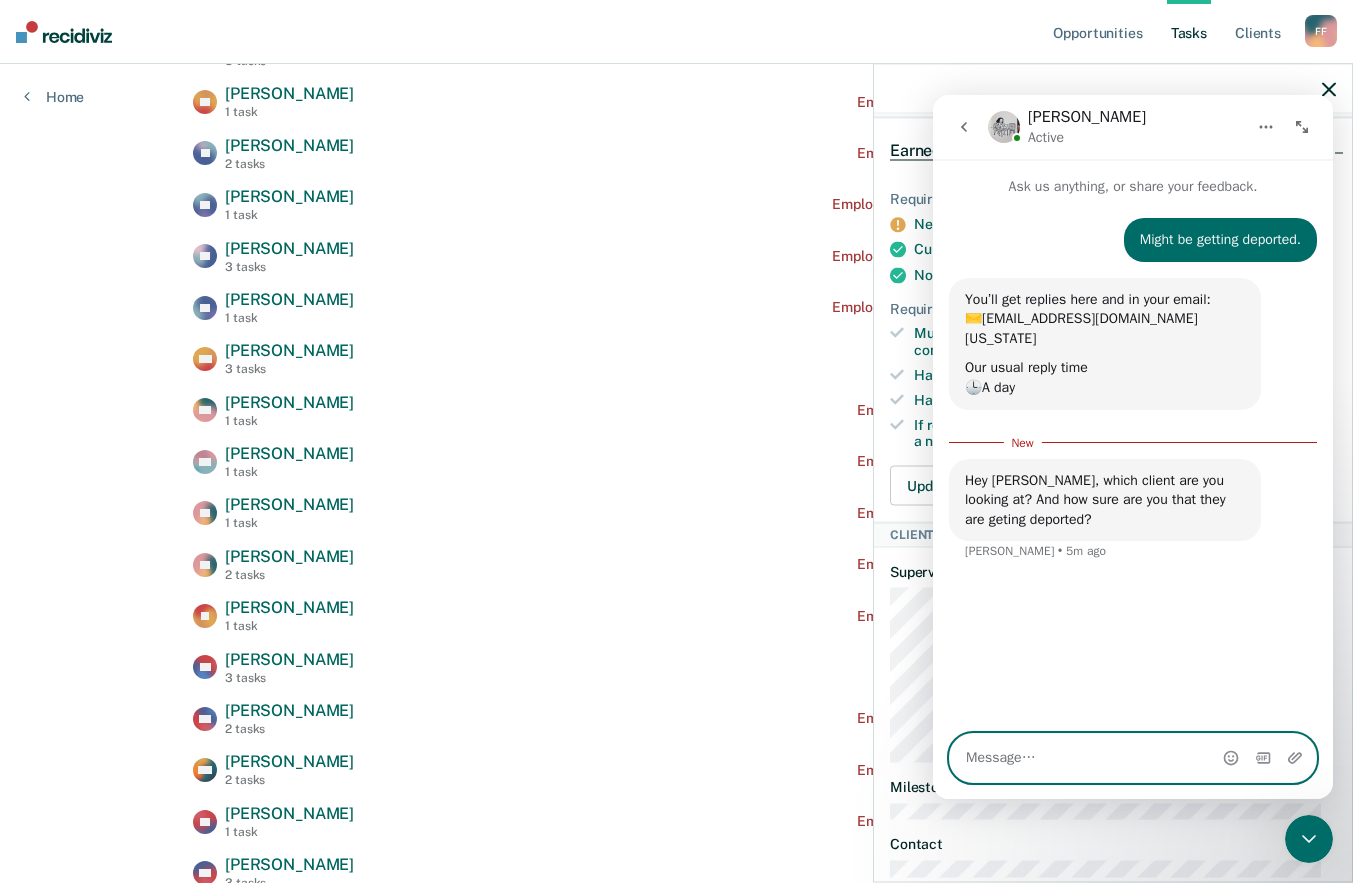 paste on "141683		[PERSON_NAME] [PERSON_NAME]	[PERSON_NAME]" 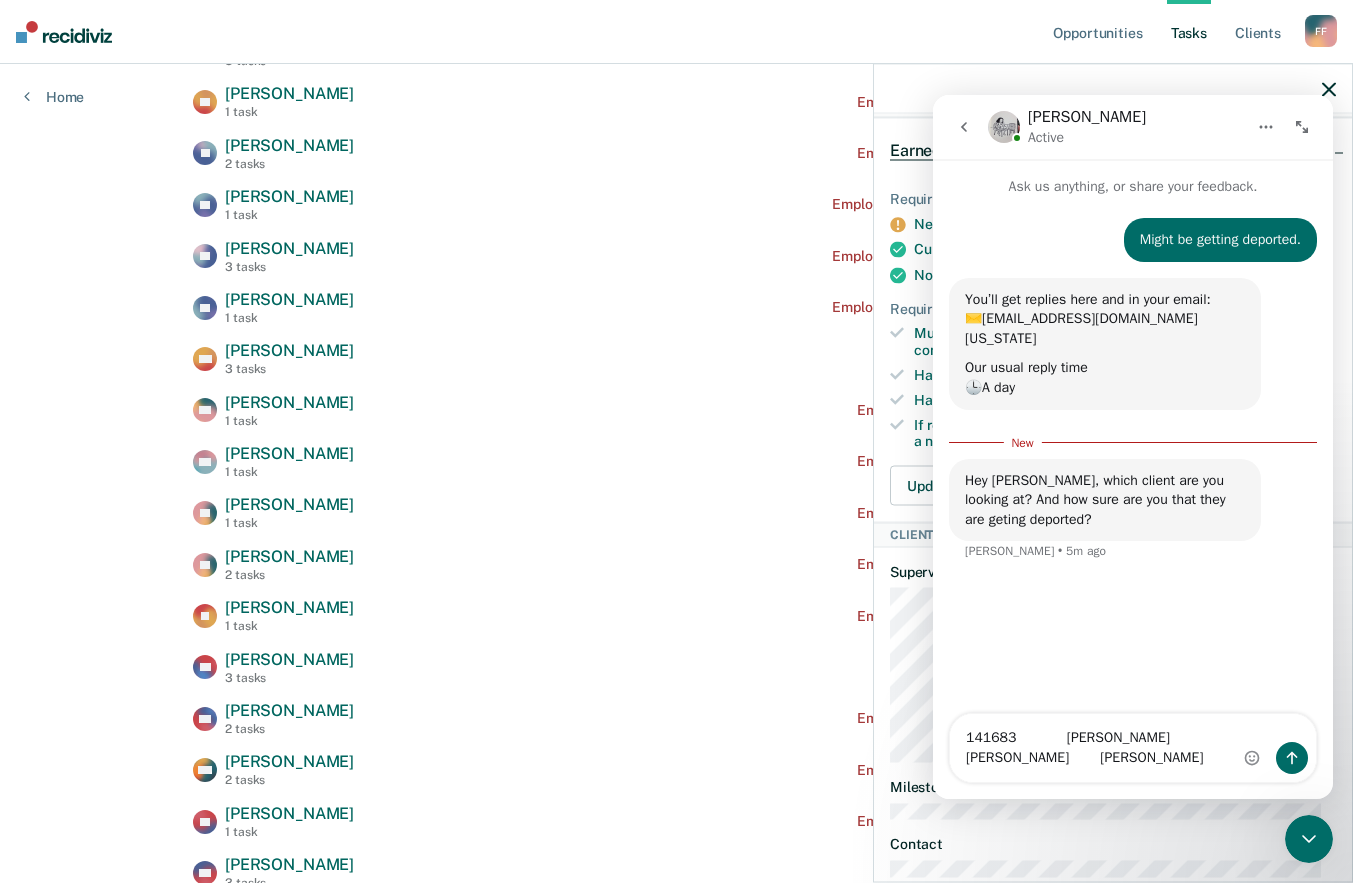 click at bounding box center (1276, 748) 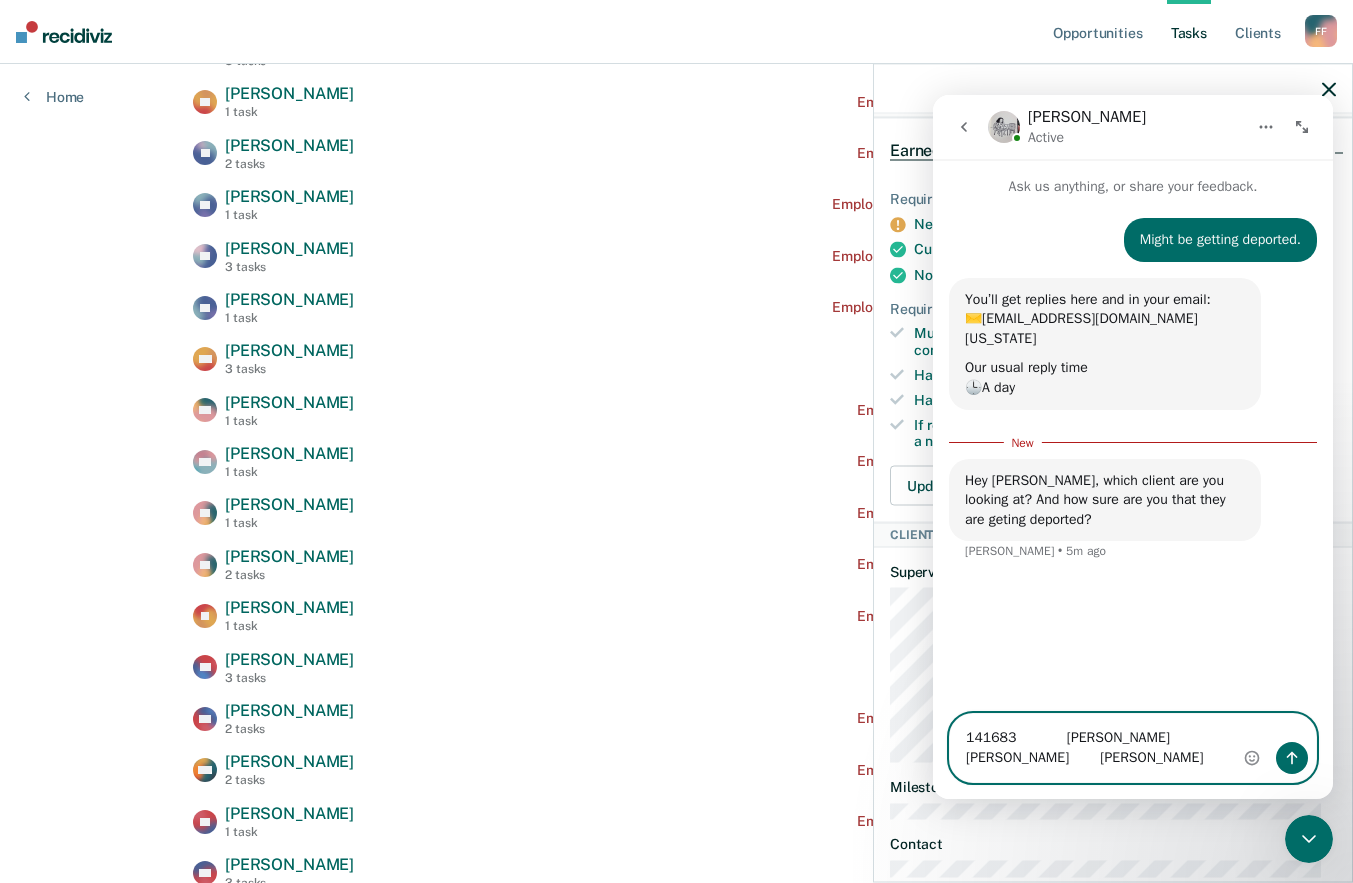 click on "141683		[PERSON_NAME] [PERSON_NAME]	[PERSON_NAME]" at bounding box center [1133, 748] 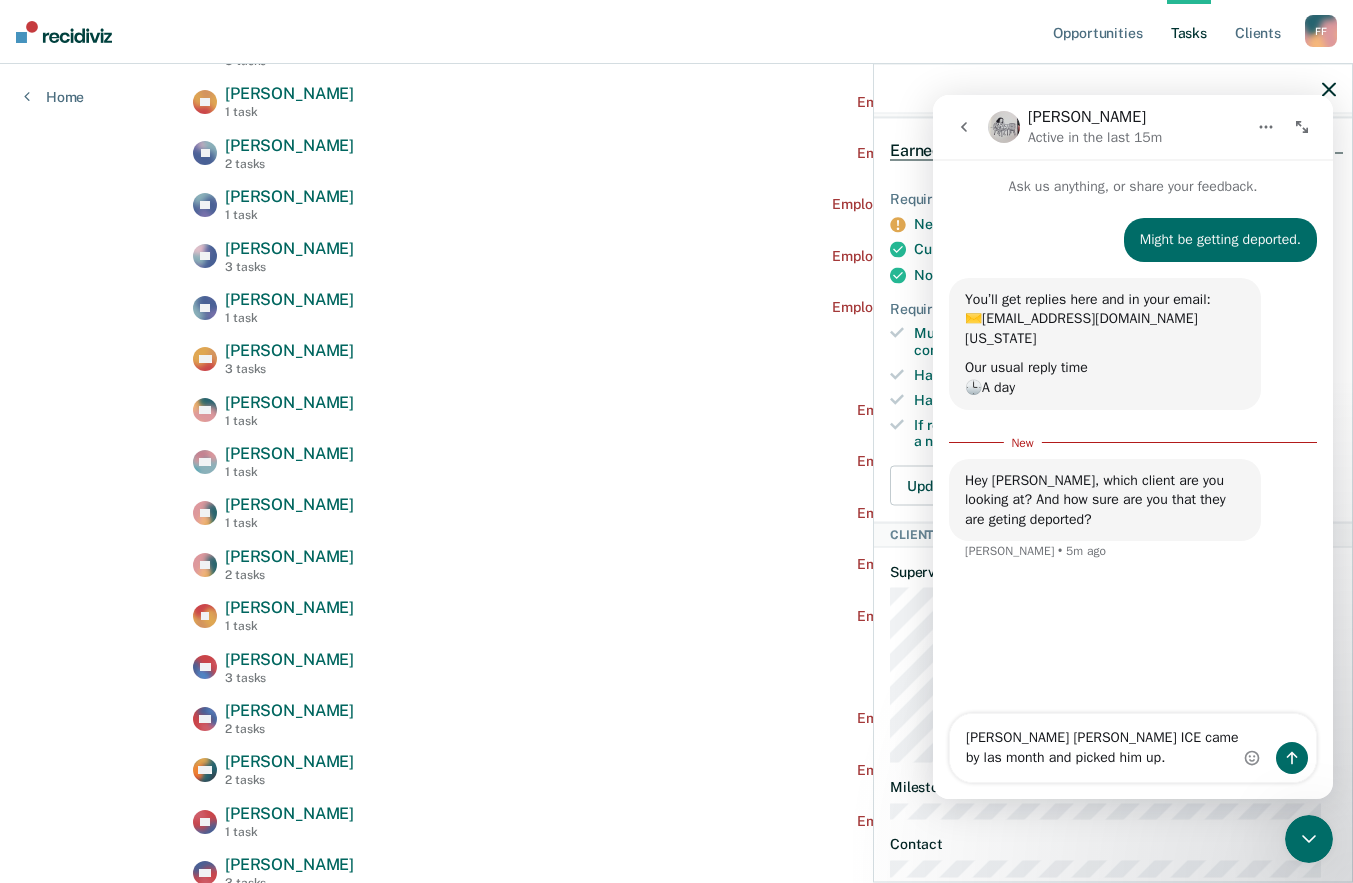 click at bounding box center (1276, 748) 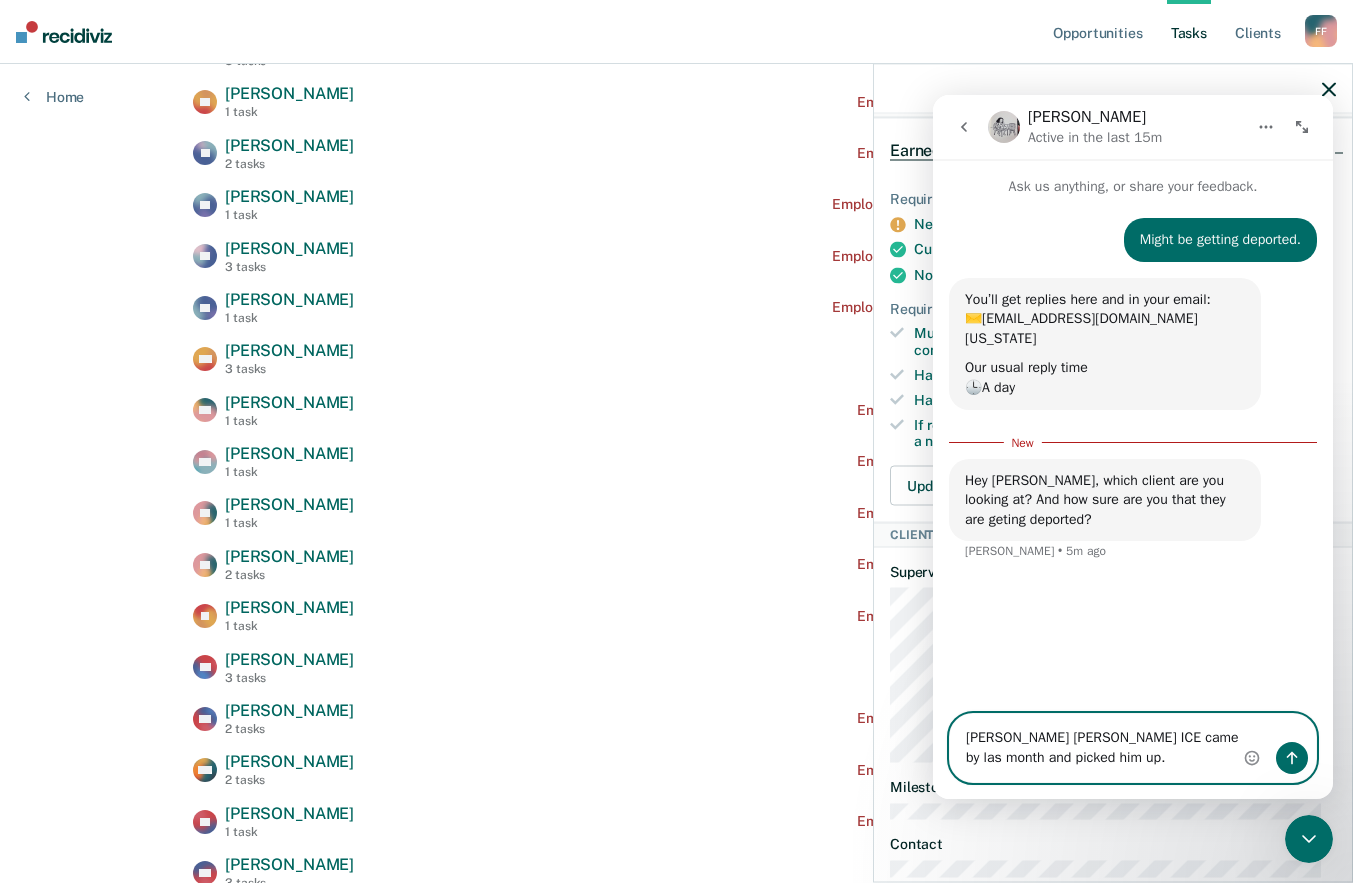 click on "[PERSON_NAME] [PERSON_NAME] ICE came by las month and picked him up." at bounding box center (1133, 748) 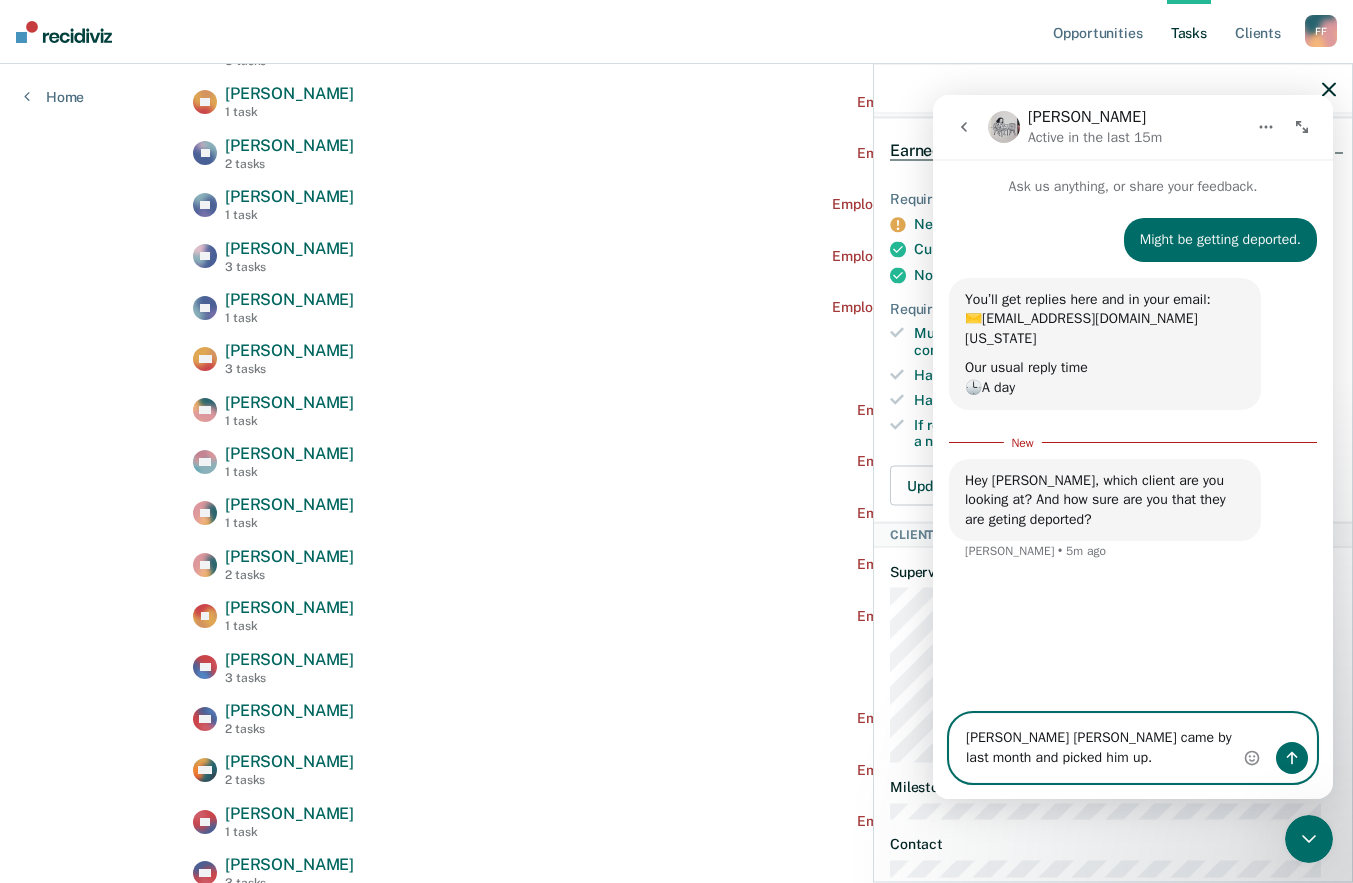 click on "[PERSON_NAME] [PERSON_NAME] came by last month and picked him up." at bounding box center [1133, 748] 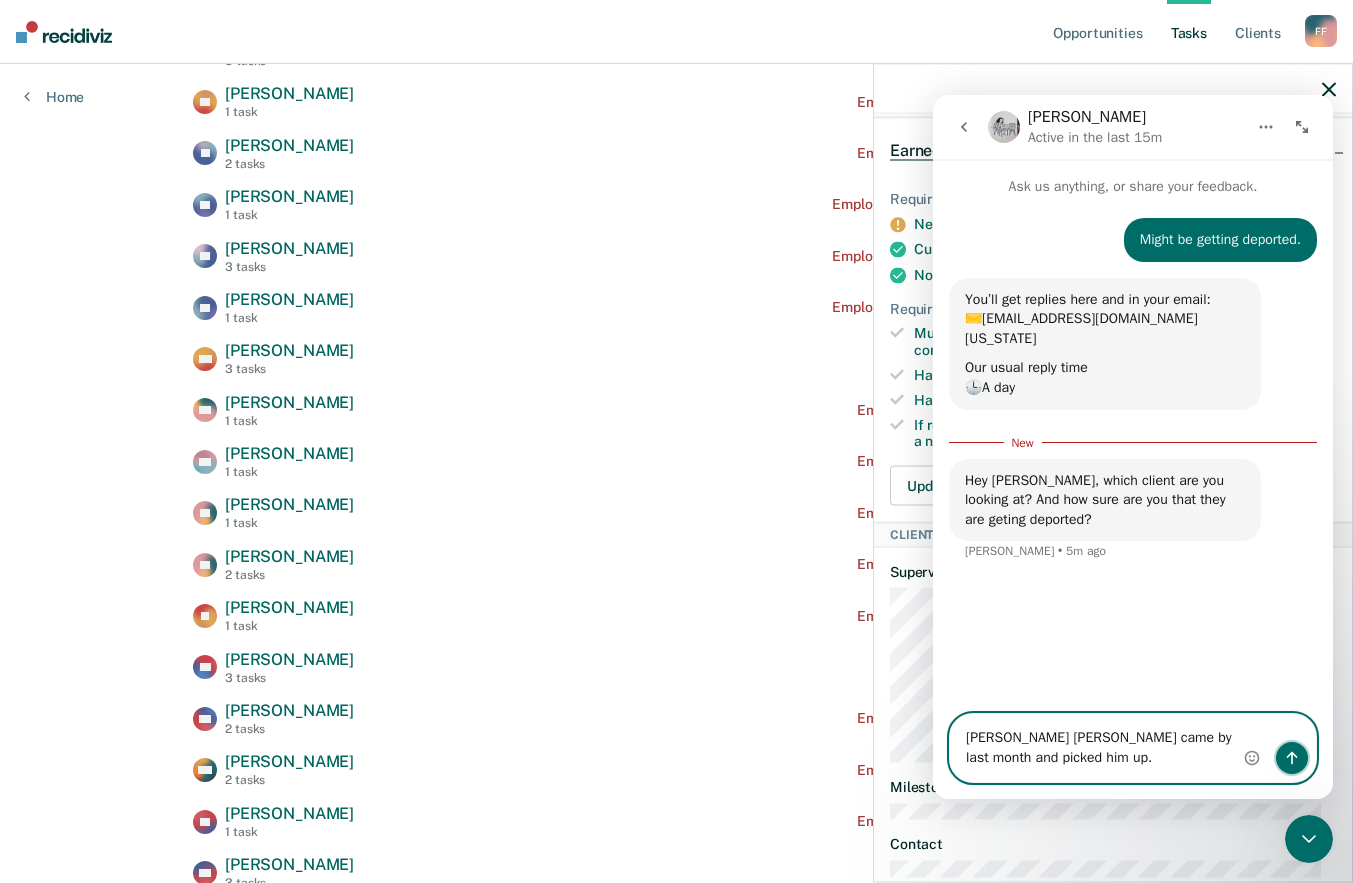 click 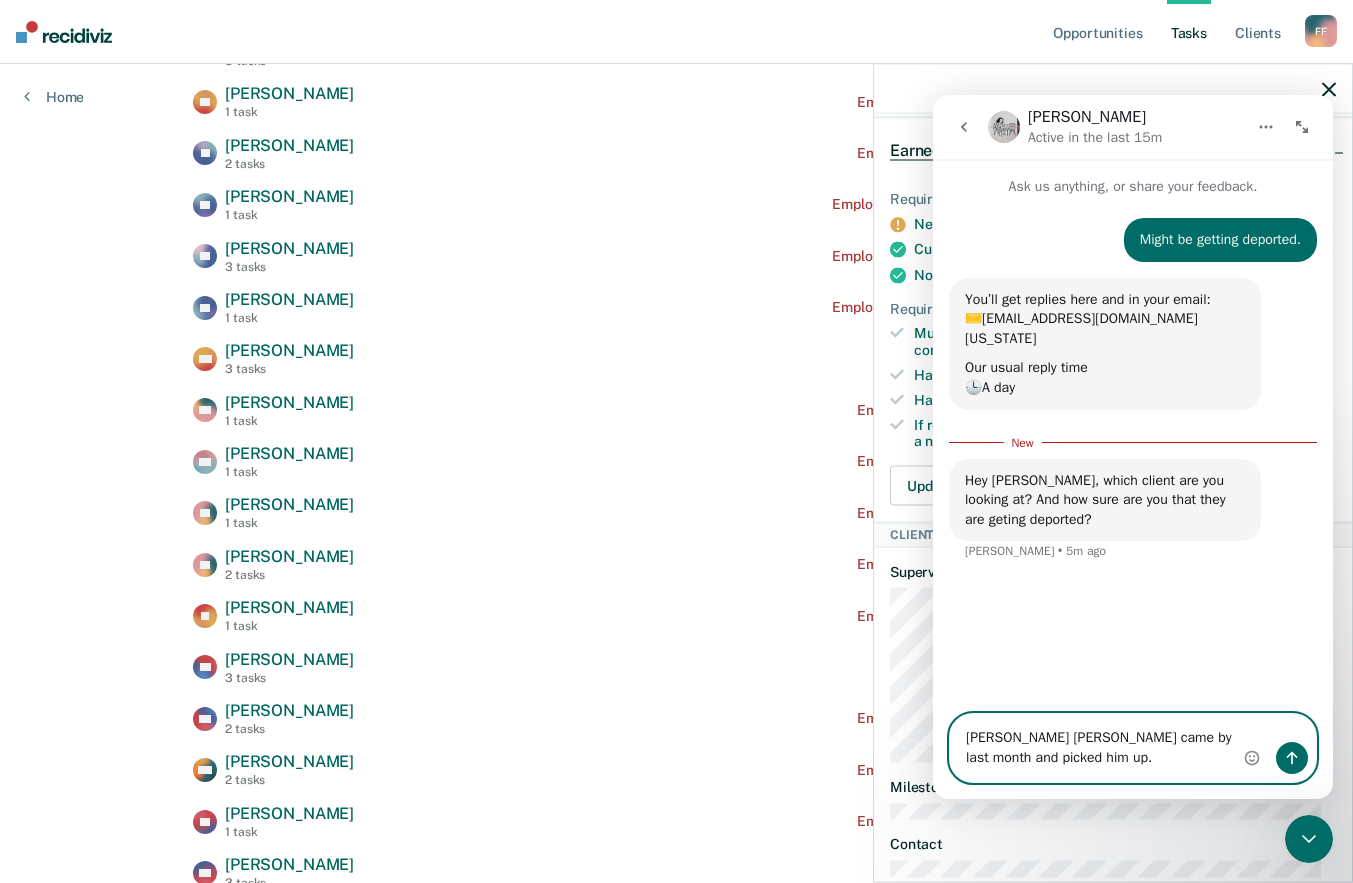type 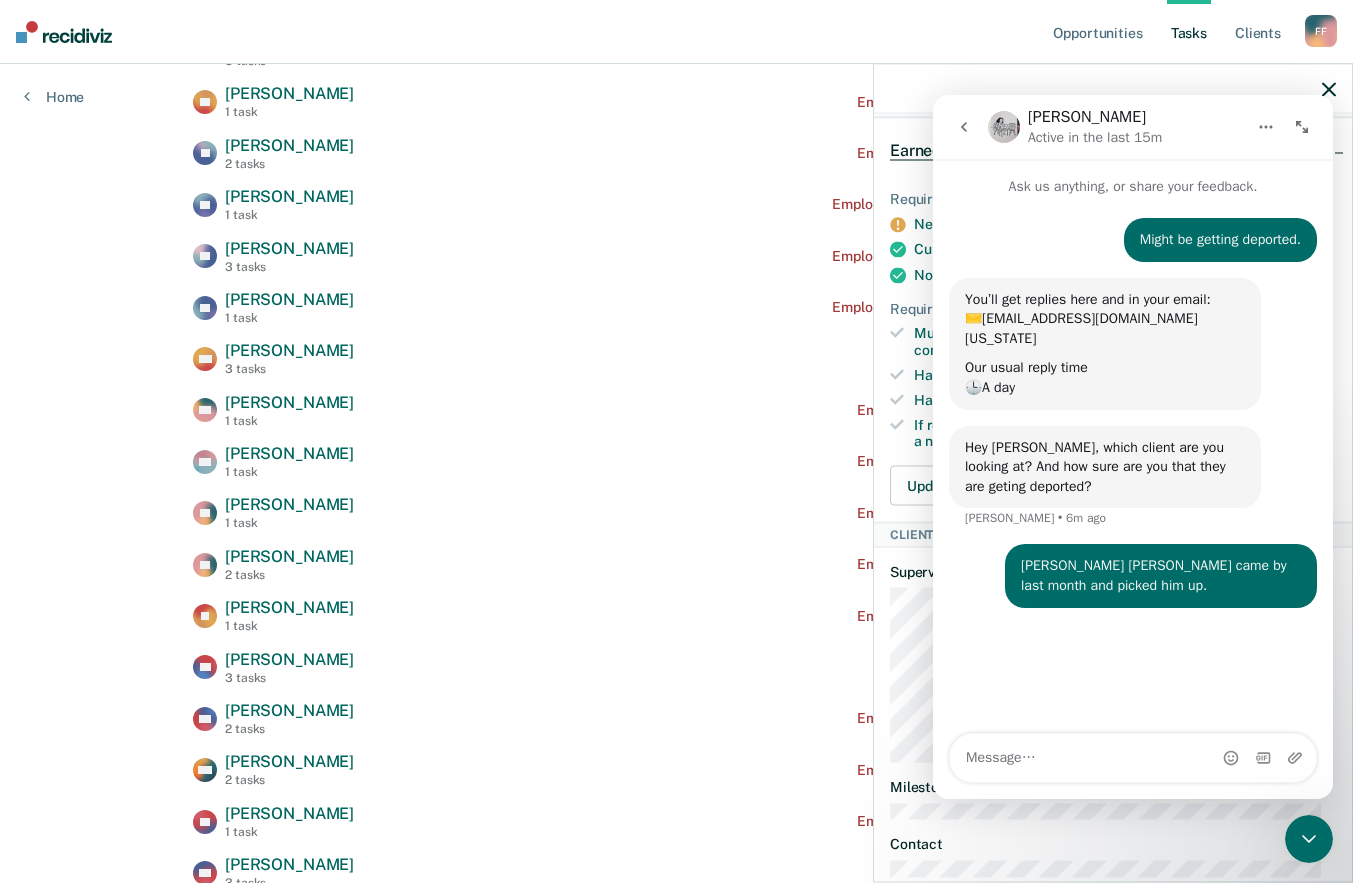 click 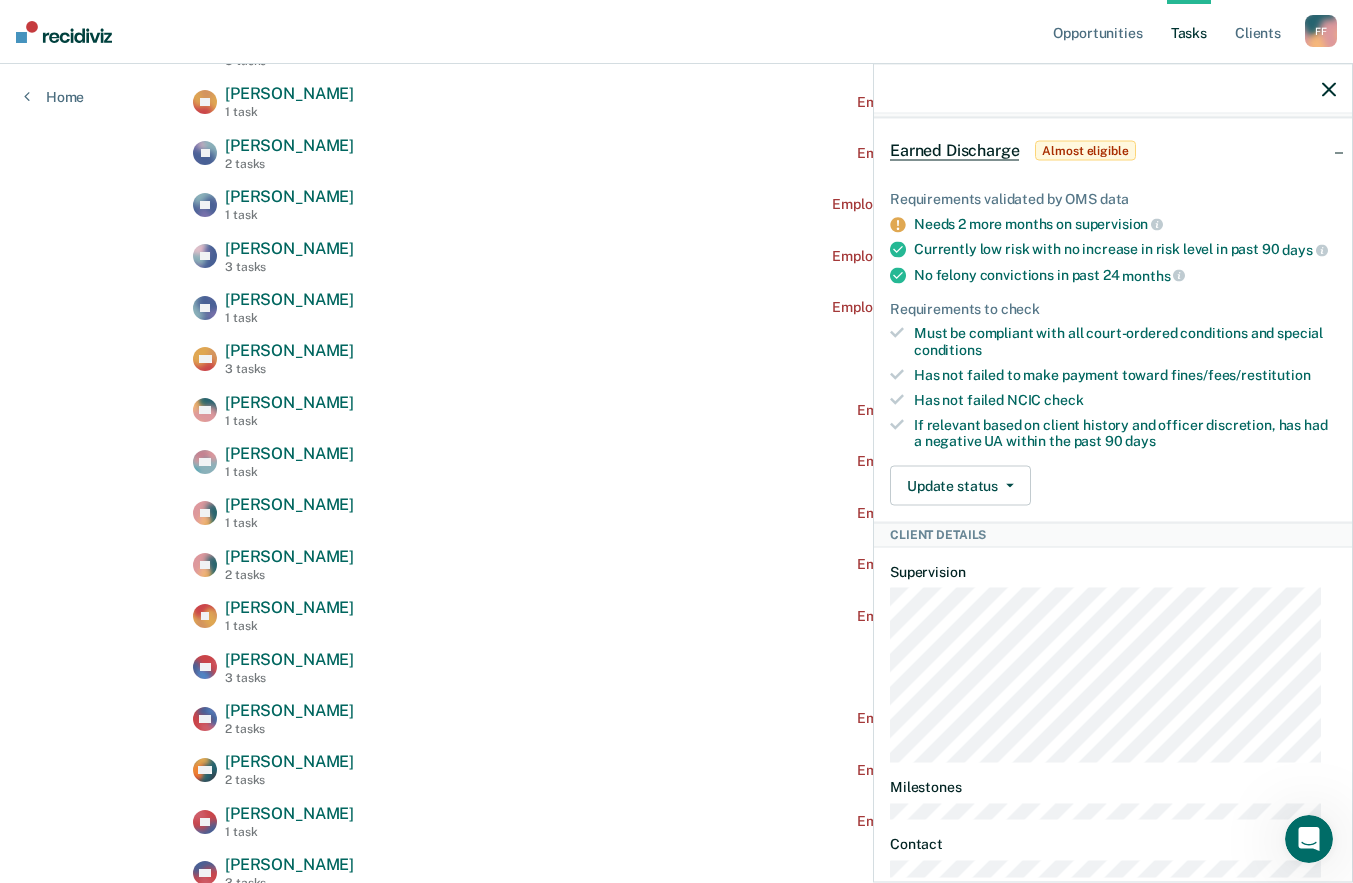 click at bounding box center [1113, 89] 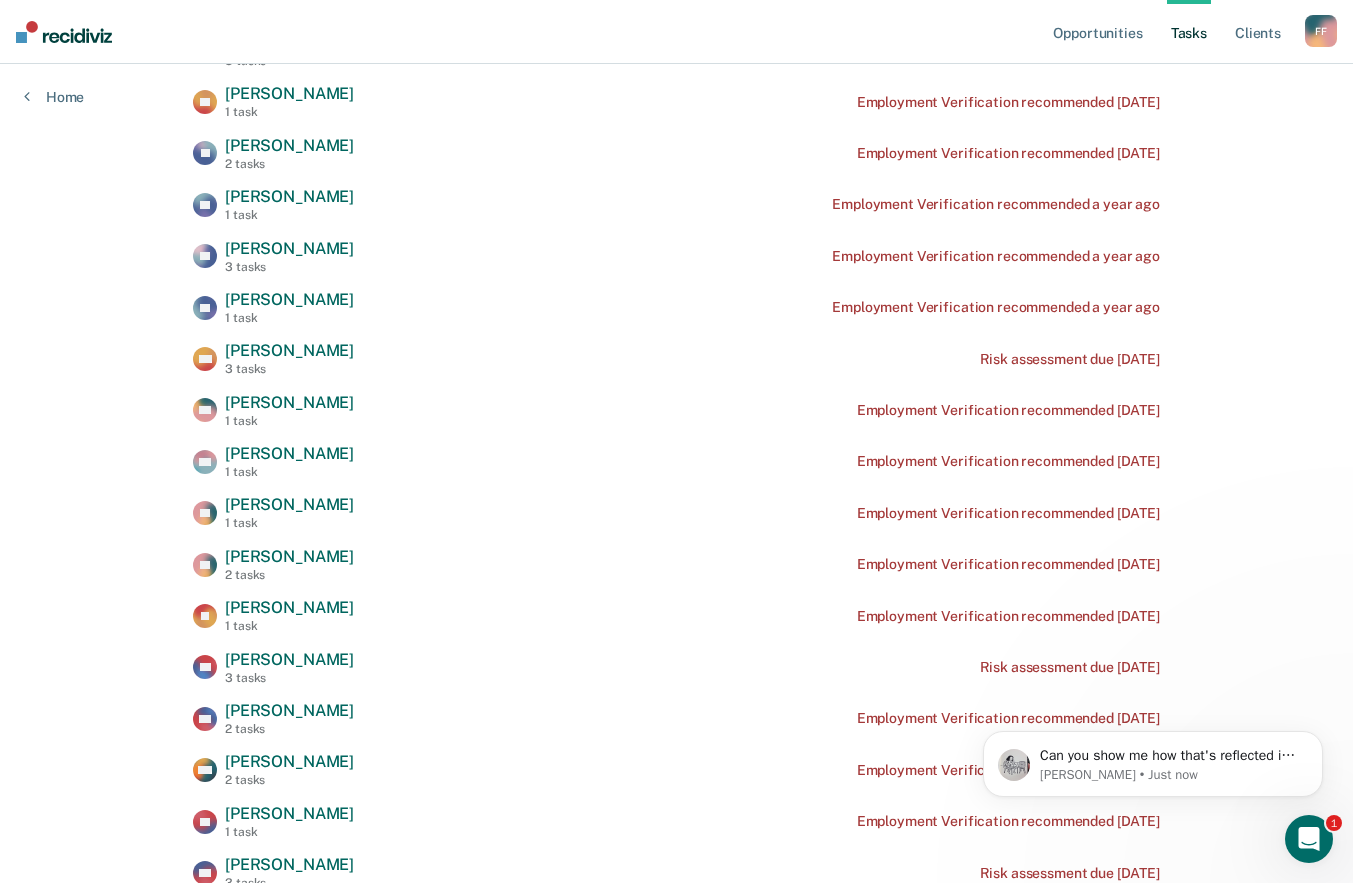 scroll, scrollTop: 0, scrollLeft: 0, axis: both 